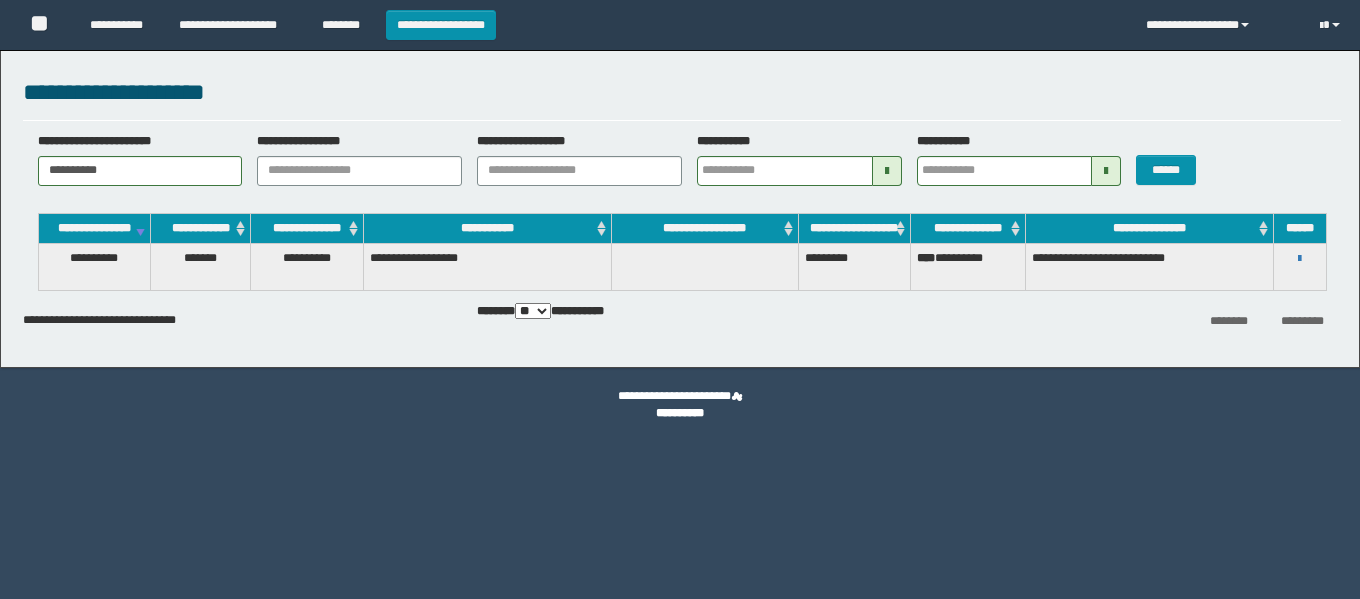 scroll, scrollTop: 0, scrollLeft: 0, axis: both 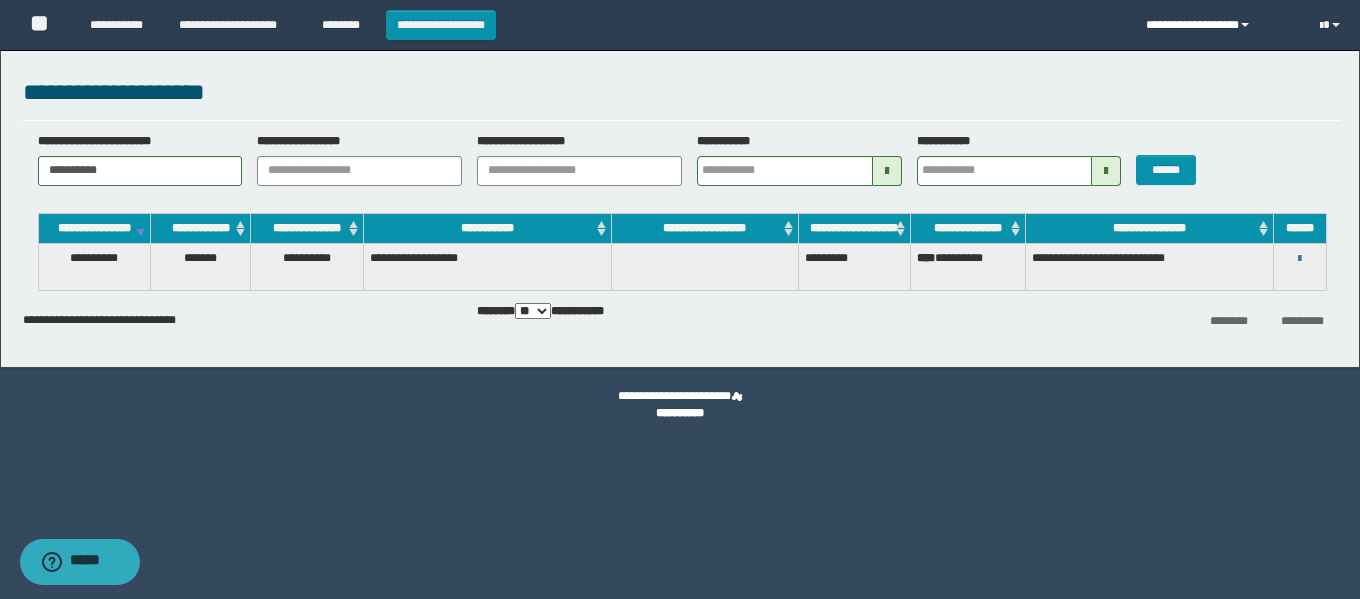 click on "**********" at bounding box center [1217, 25] 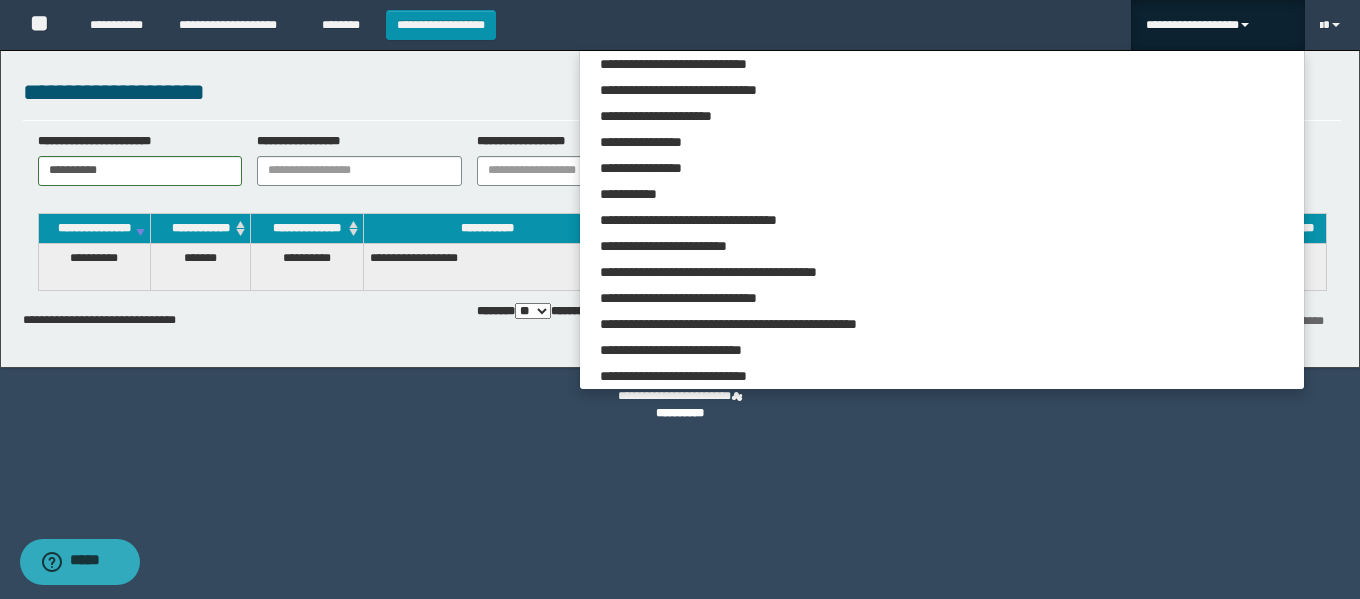 scroll, scrollTop: 5309, scrollLeft: 0, axis: vertical 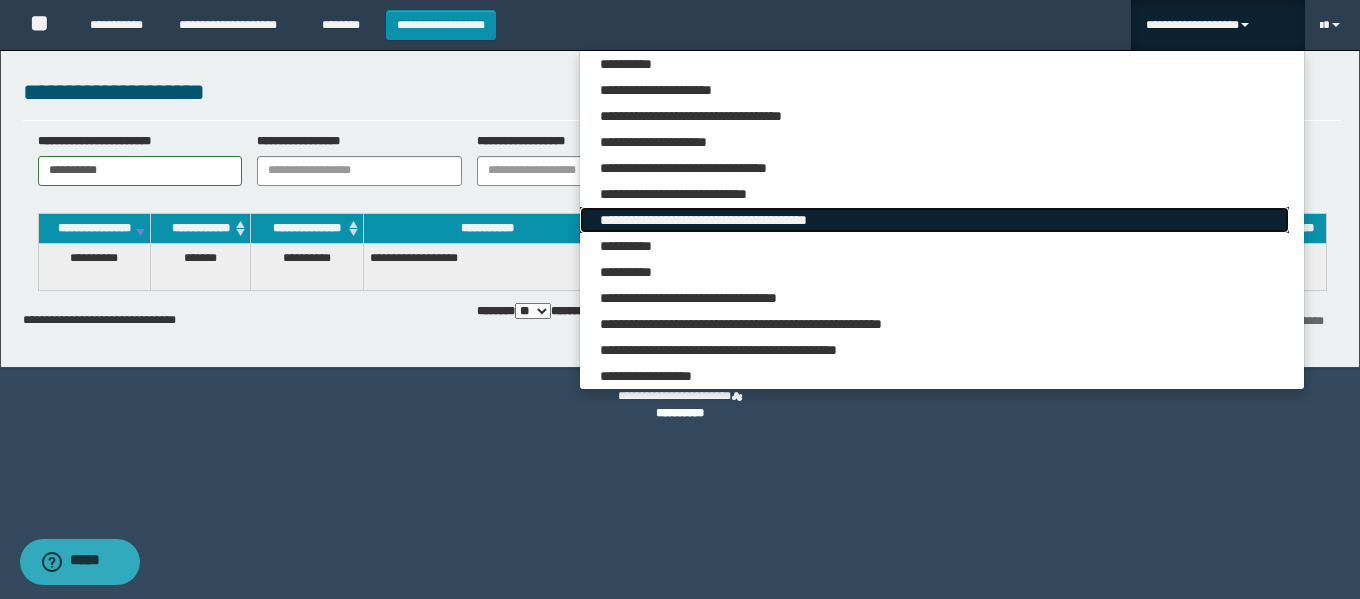 drag, startPoint x: 926, startPoint y: 215, endPoint x: 802, endPoint y: 227, distance: 124.57929 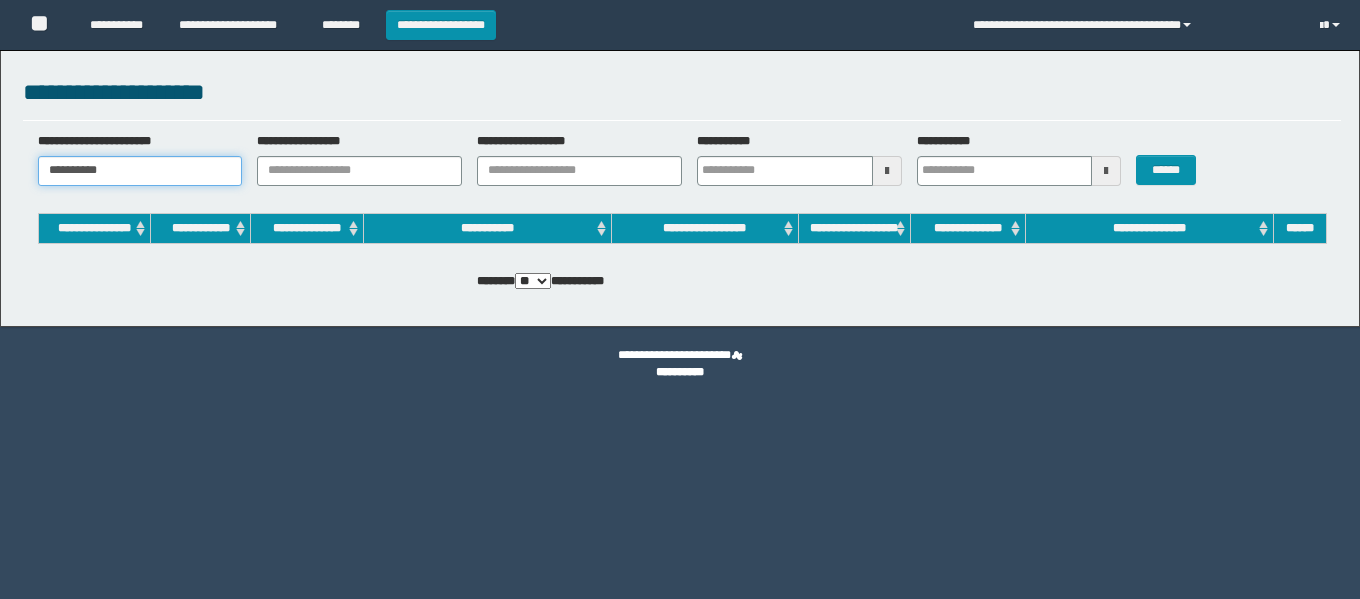 scroll, scrollTop: 0, scrollLeft: 0, axis: both 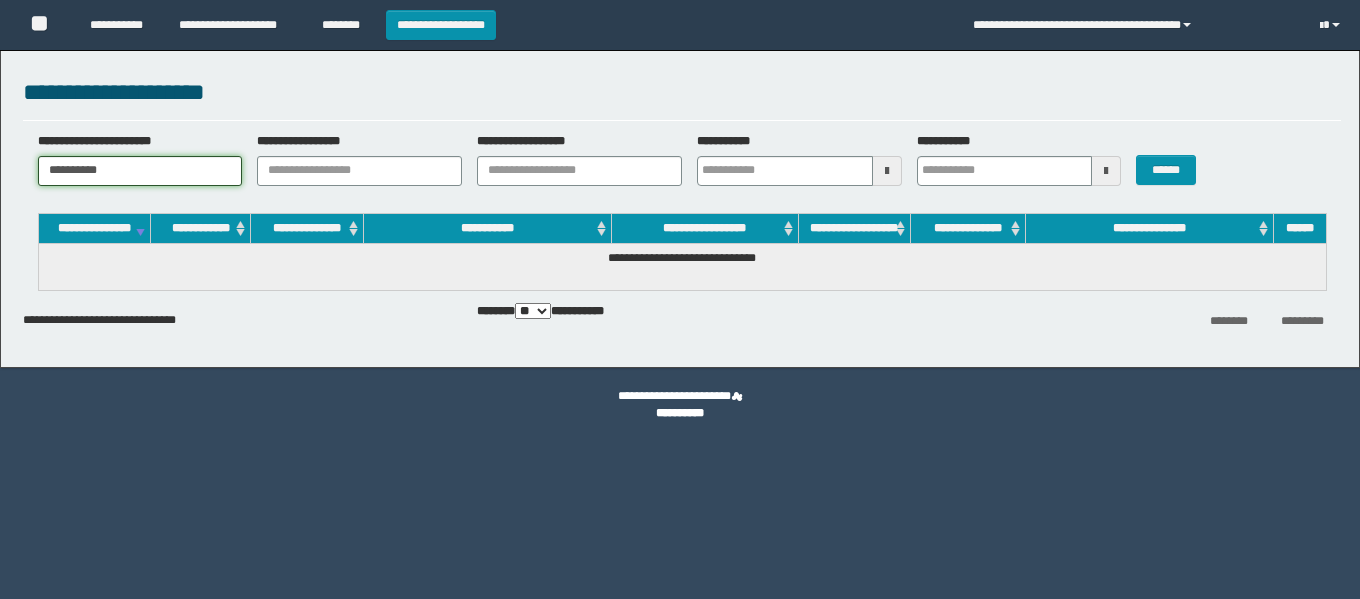 paste 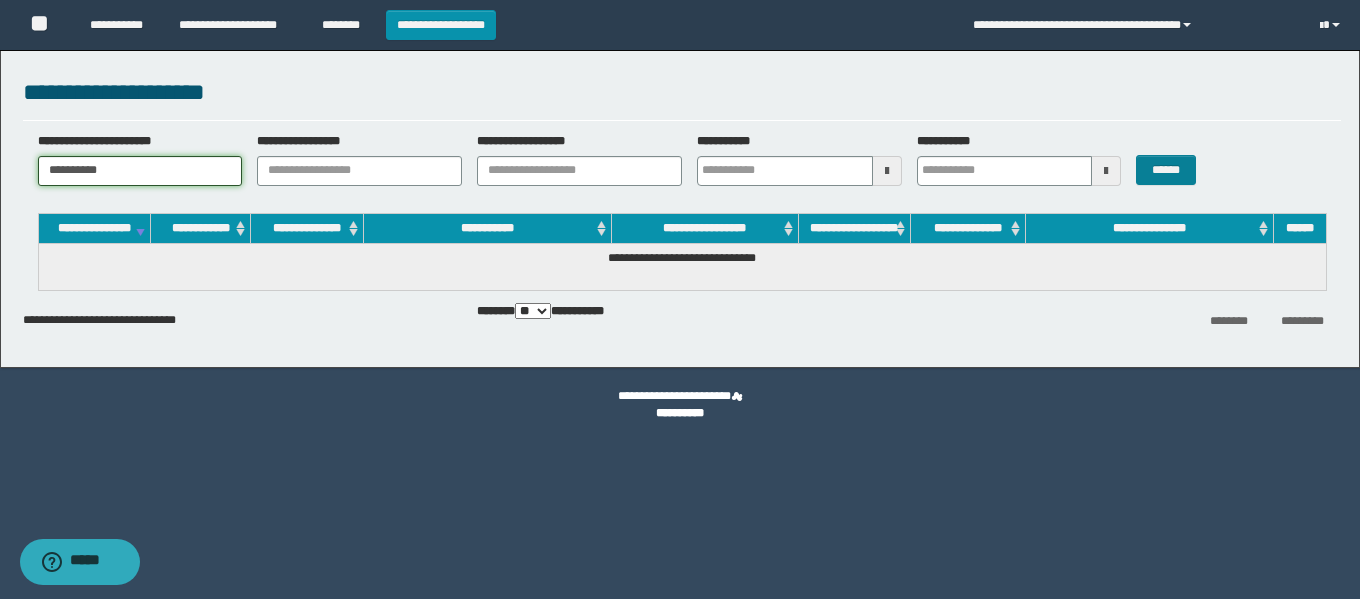 type on "**********" 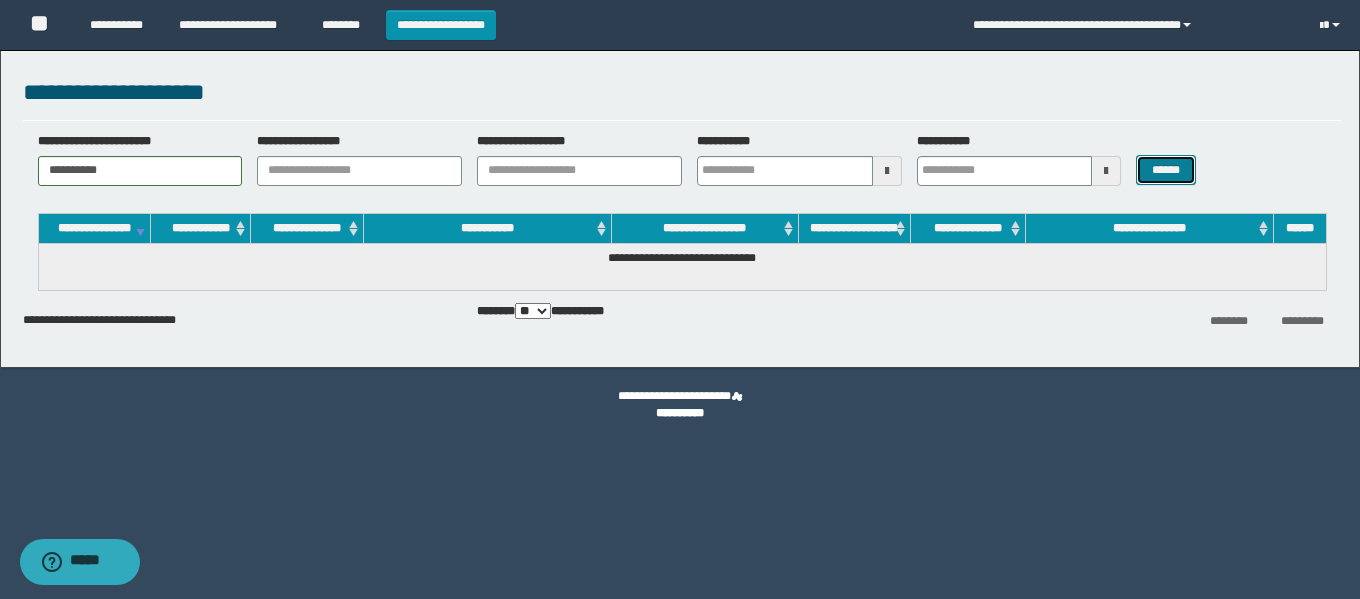 click on "******" at bounding box center (1165, 170) 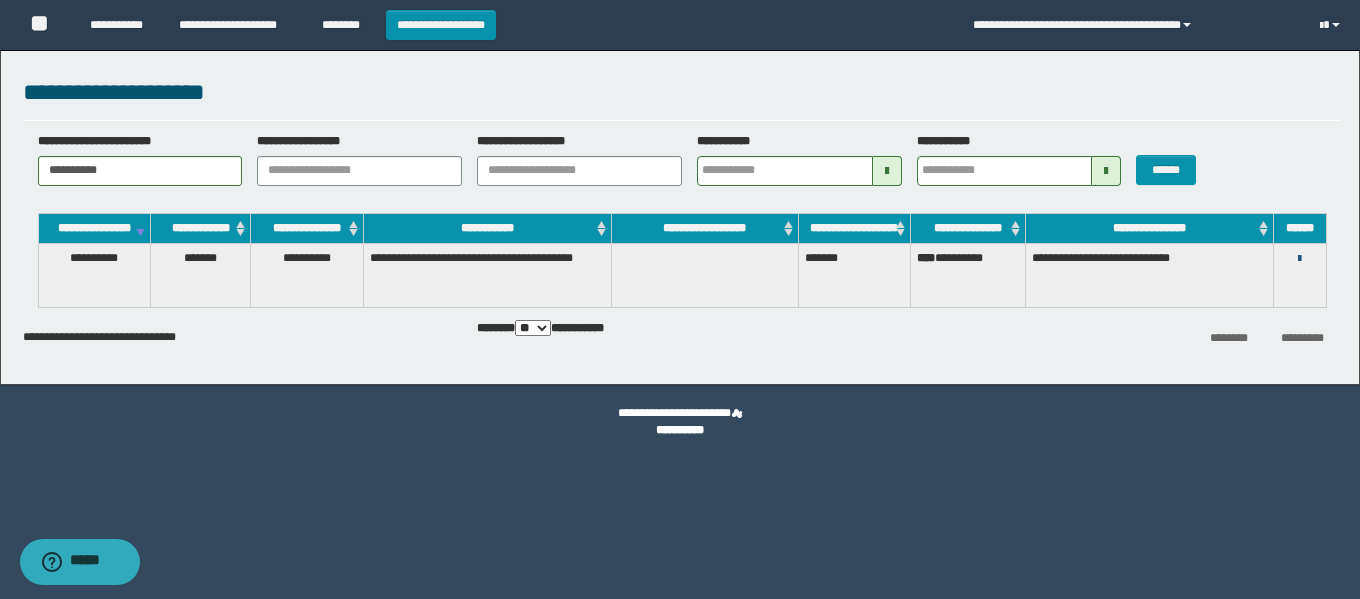 click at bounding box center [1299, 259] 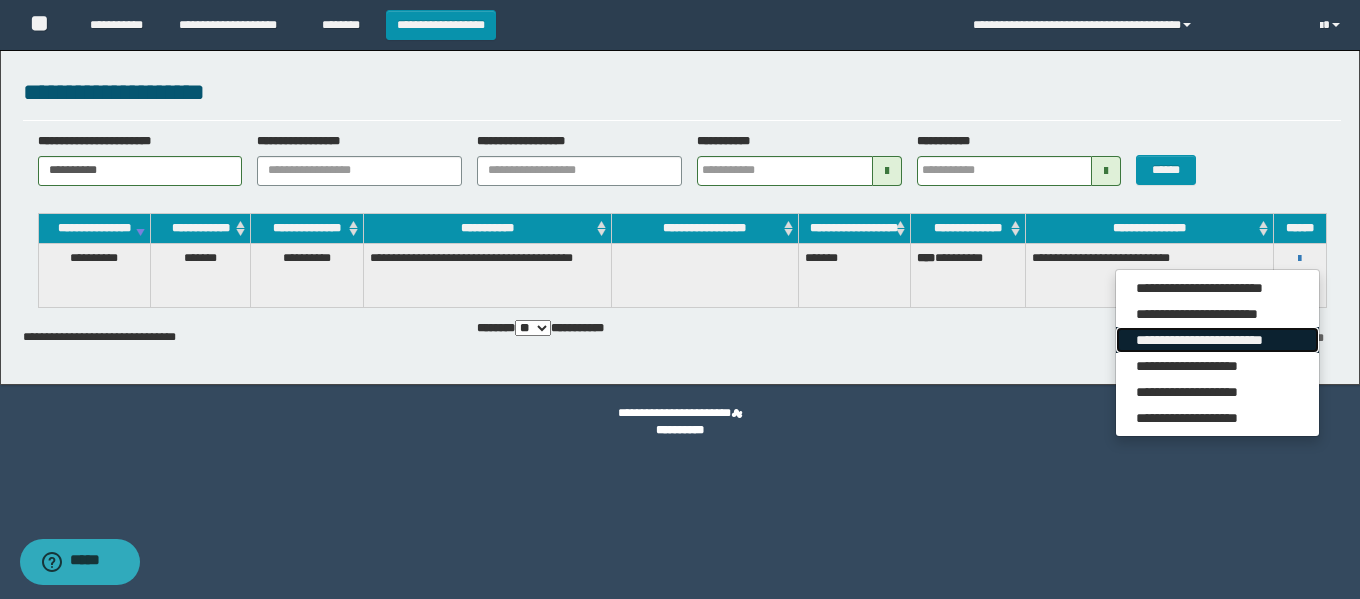 click on "**********" at bounding box center (1217, 340) 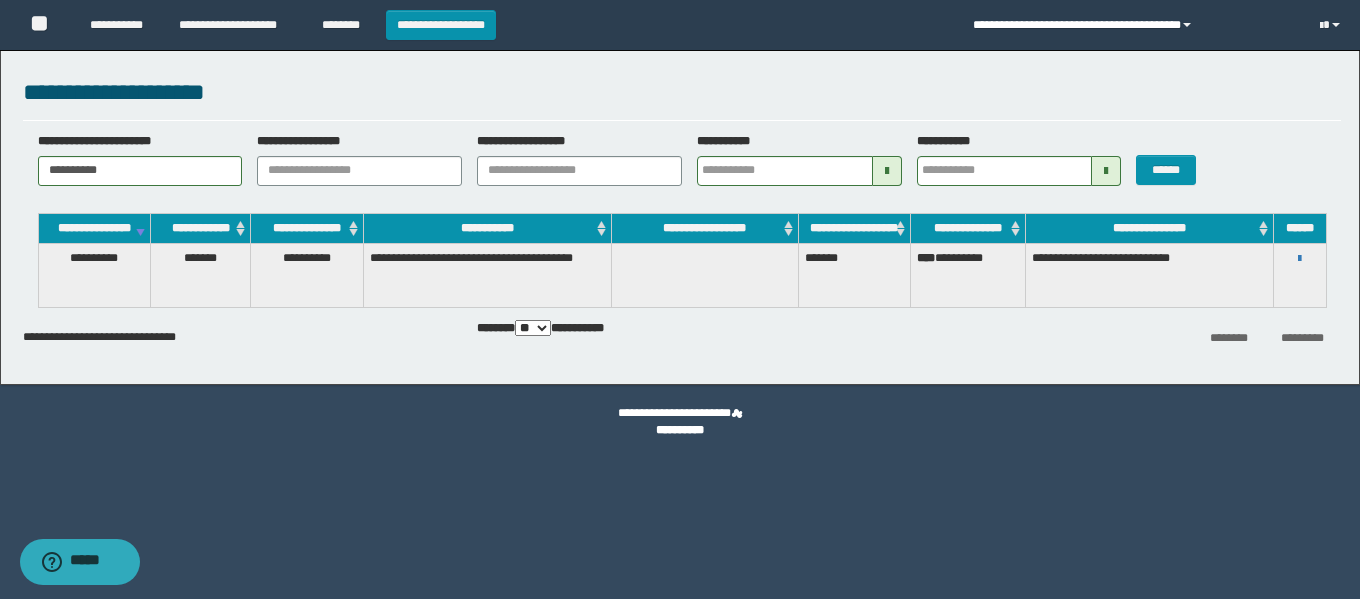 click on "**********" at bounding box center [1131, 25] 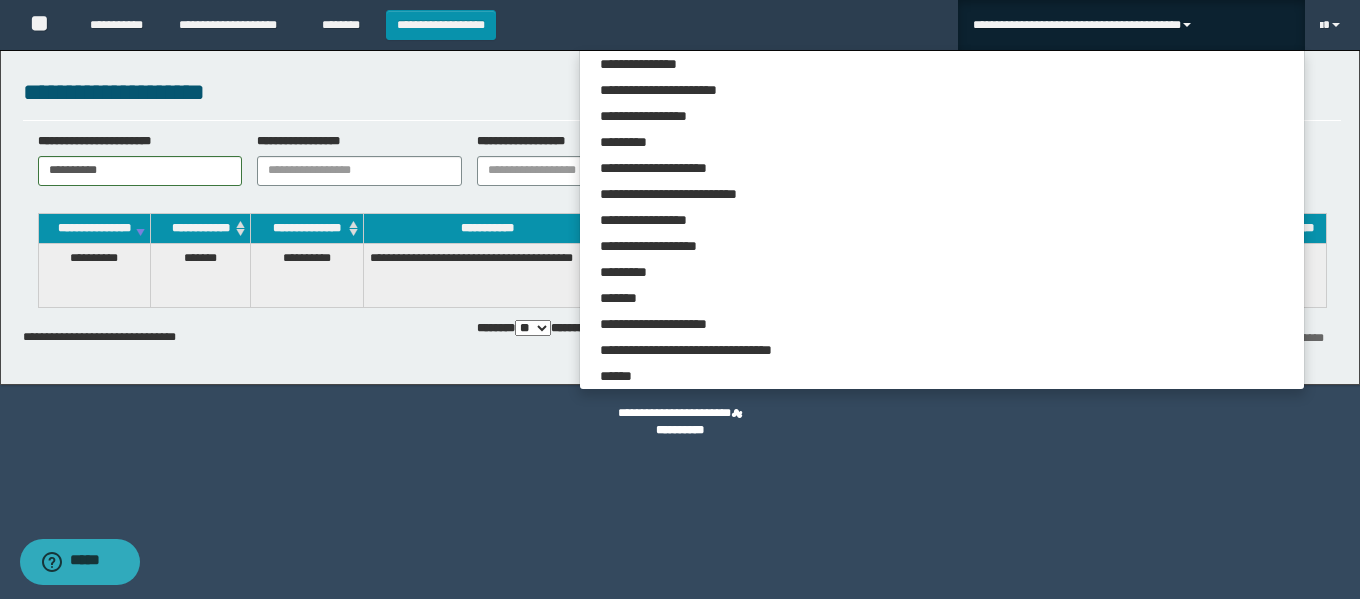 scroll, scrollTop: 1071, scrollLeft: 0, axis: vertical 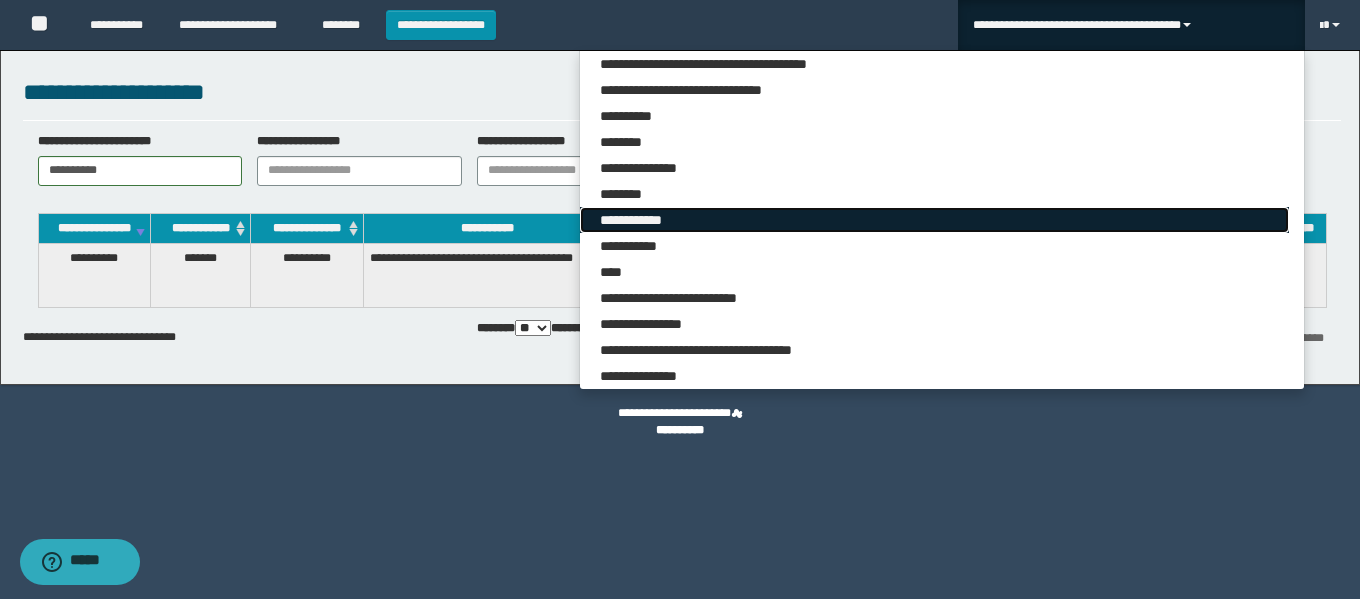 click on "**********" at bounding box center [934, 220] 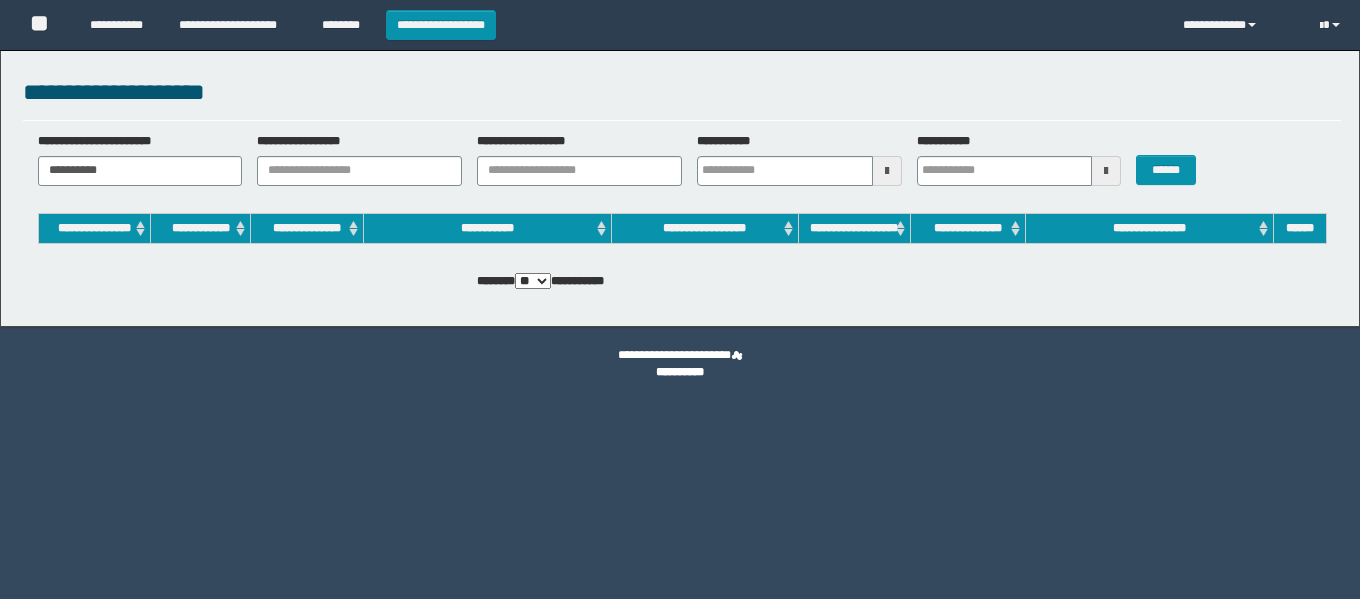 scroll, scrollTop: 0, scrollLeft: 0, axis: both 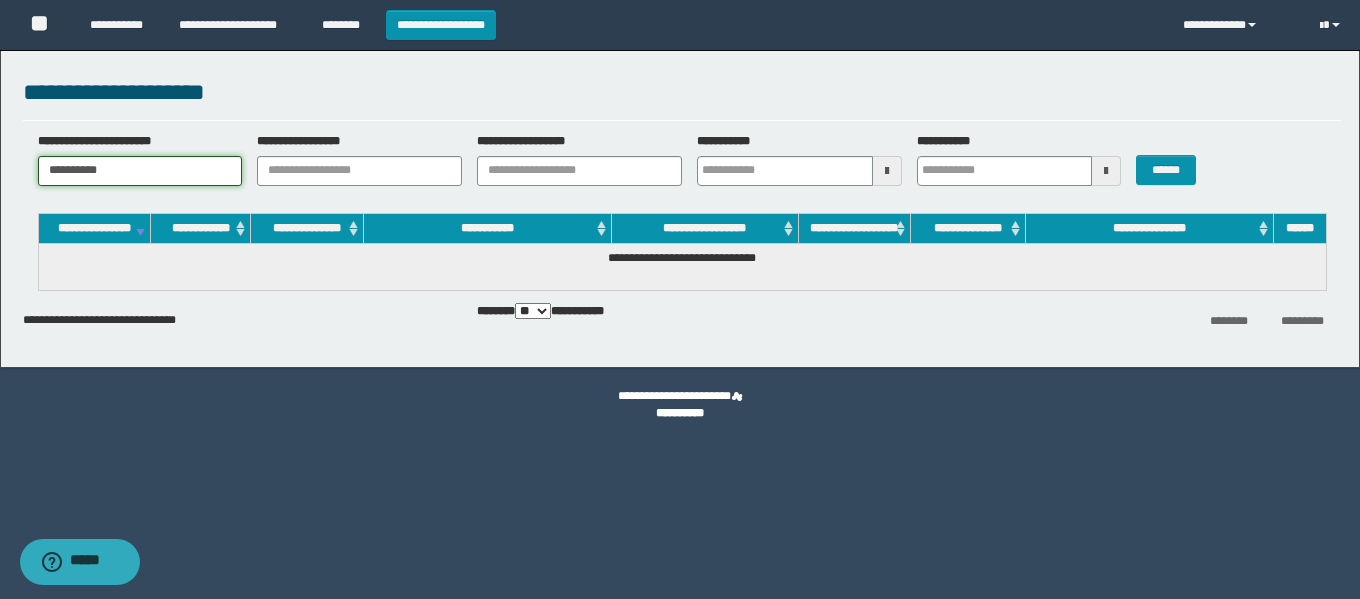 drag, startPoint x: 140, startPoint y: 172, endPoint x: 0, endPoint y: 168, distance: 140.05713 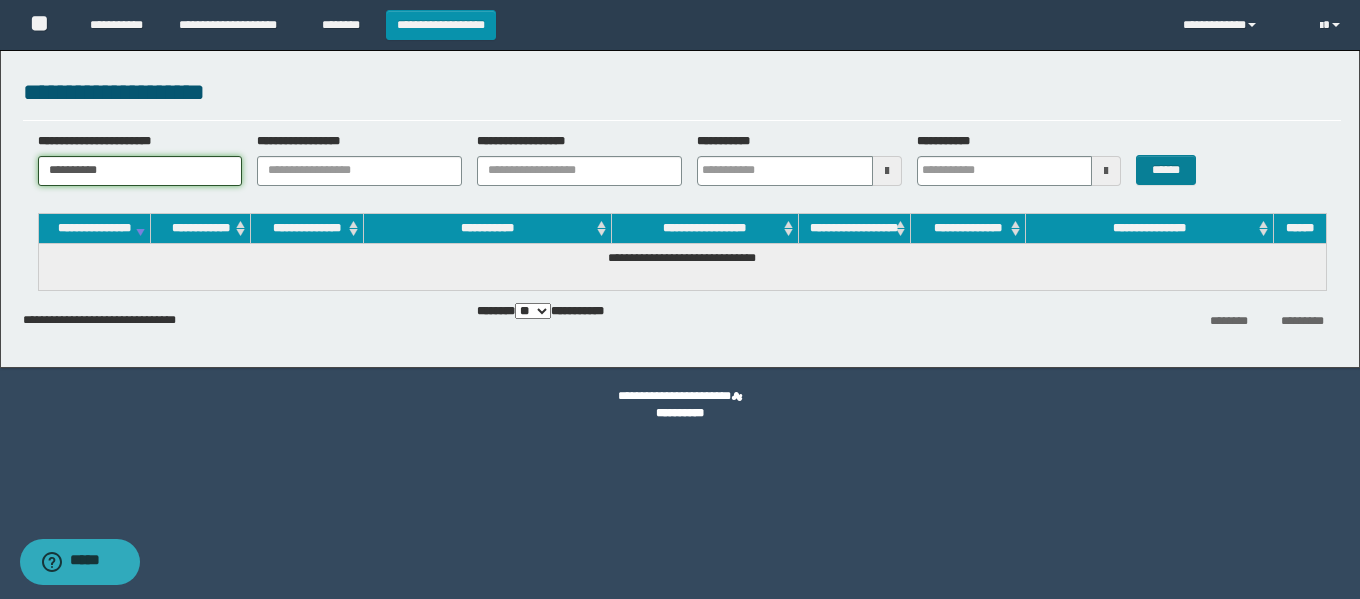 type on "**********" 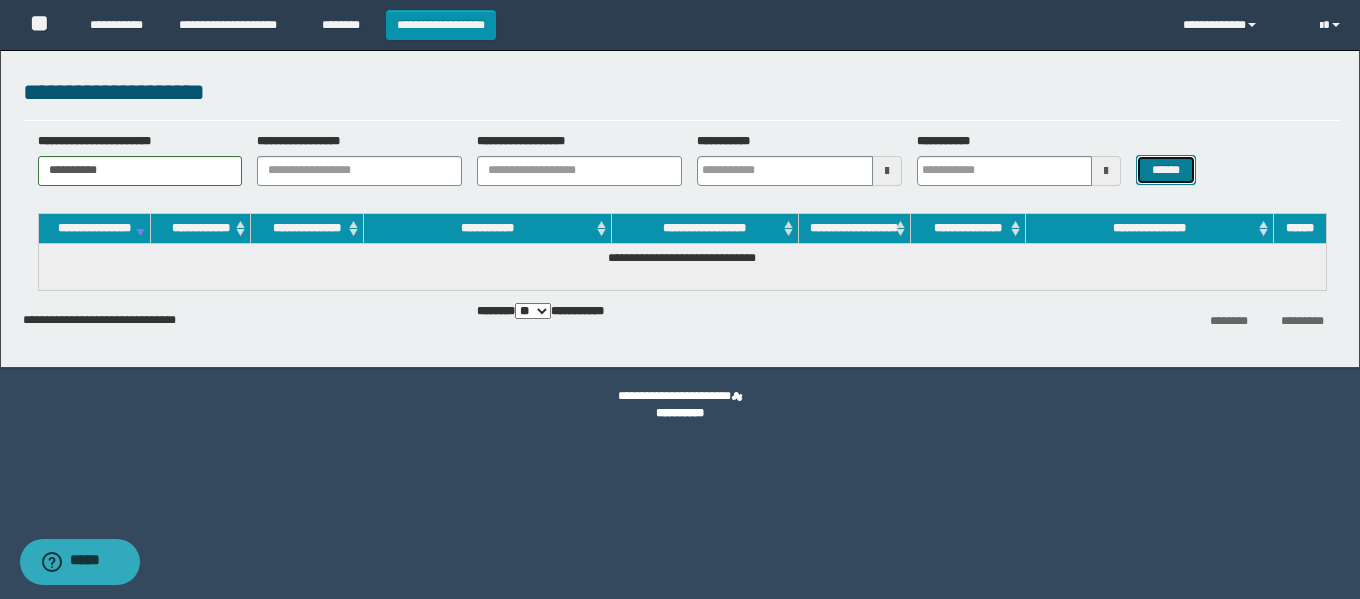 click on "******" at bounding box center [1165, 170] 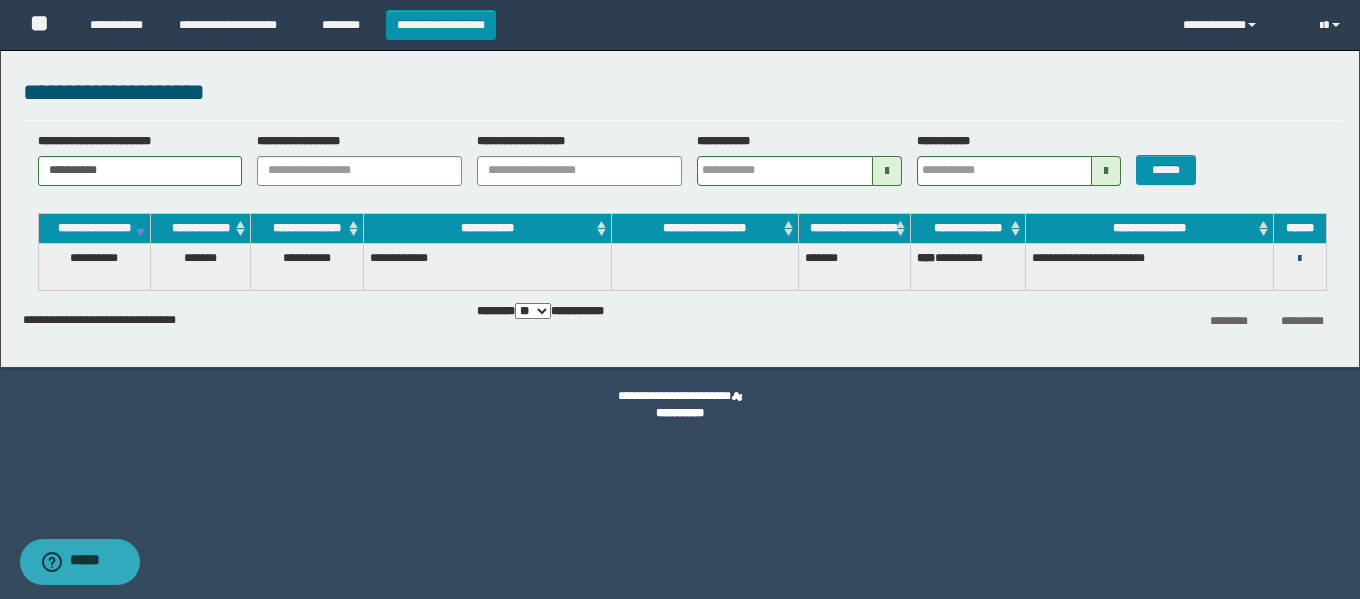 click at bounding box center [1299, 259] 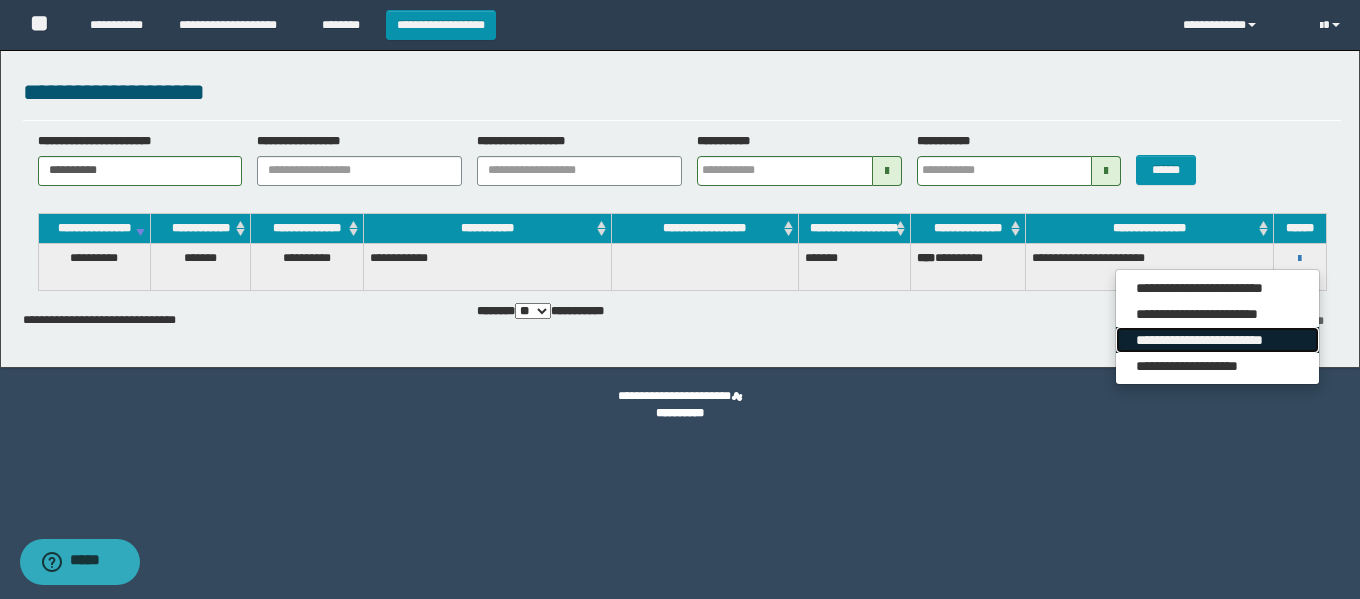 click on "**********" at bounding box center [1217, 340] 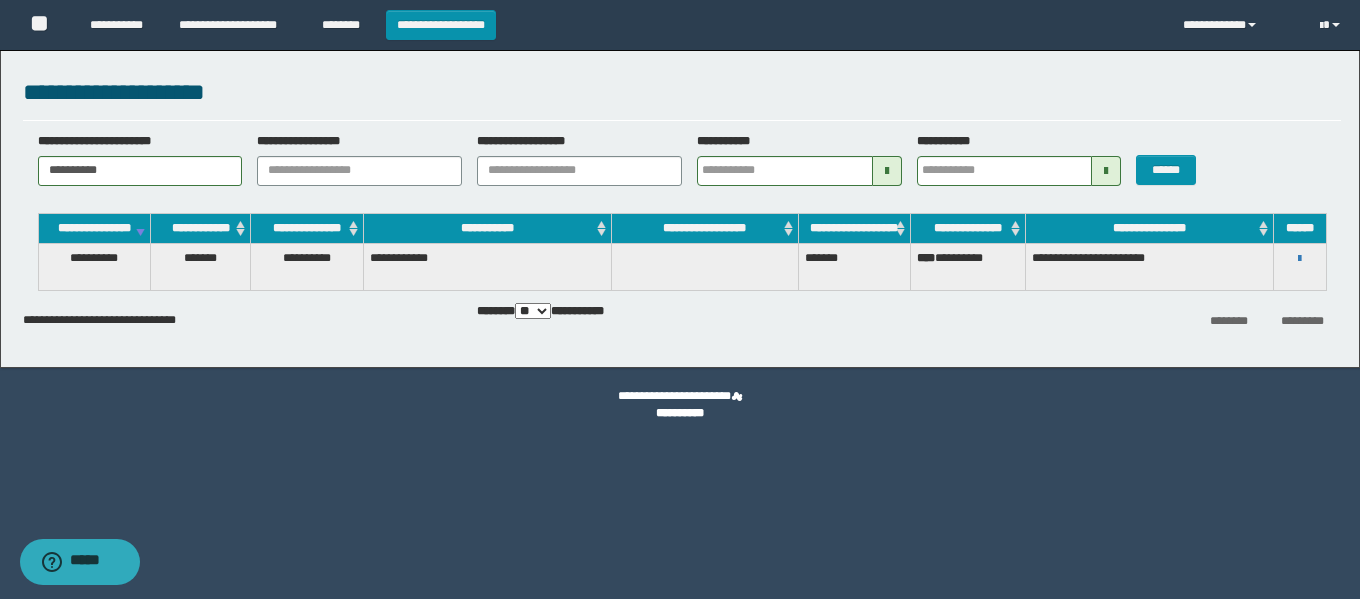 click on "**********" at bounding box center [1300, 258] 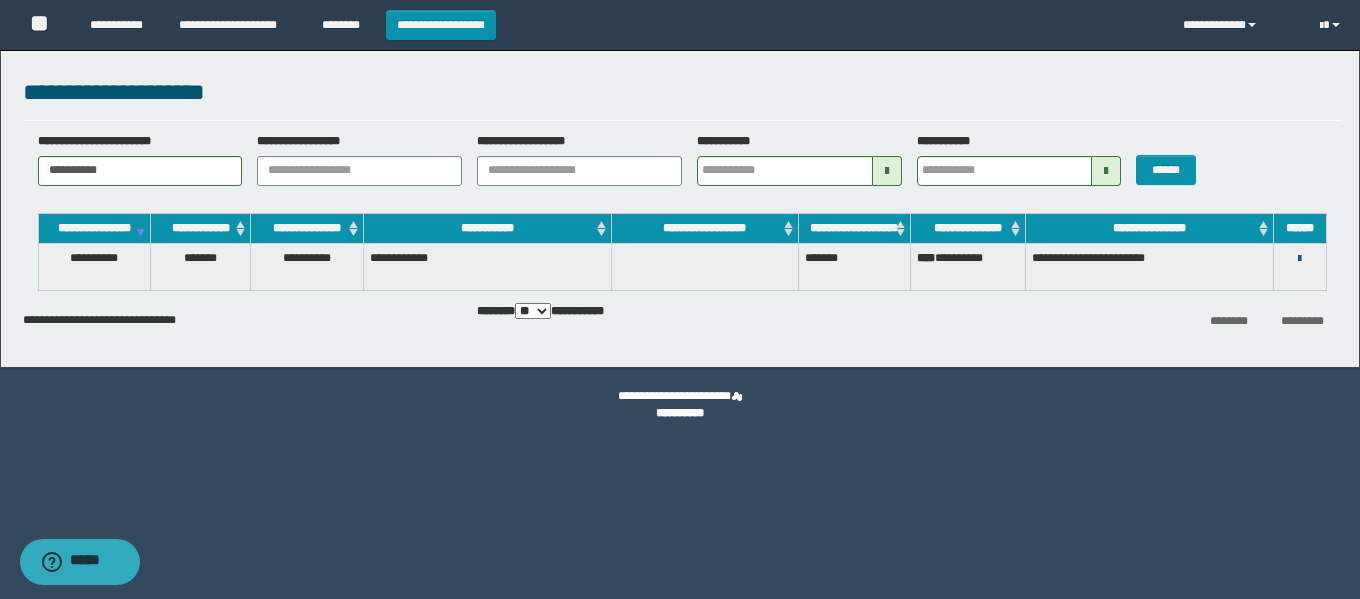 click at bounding box center [1299, 259] 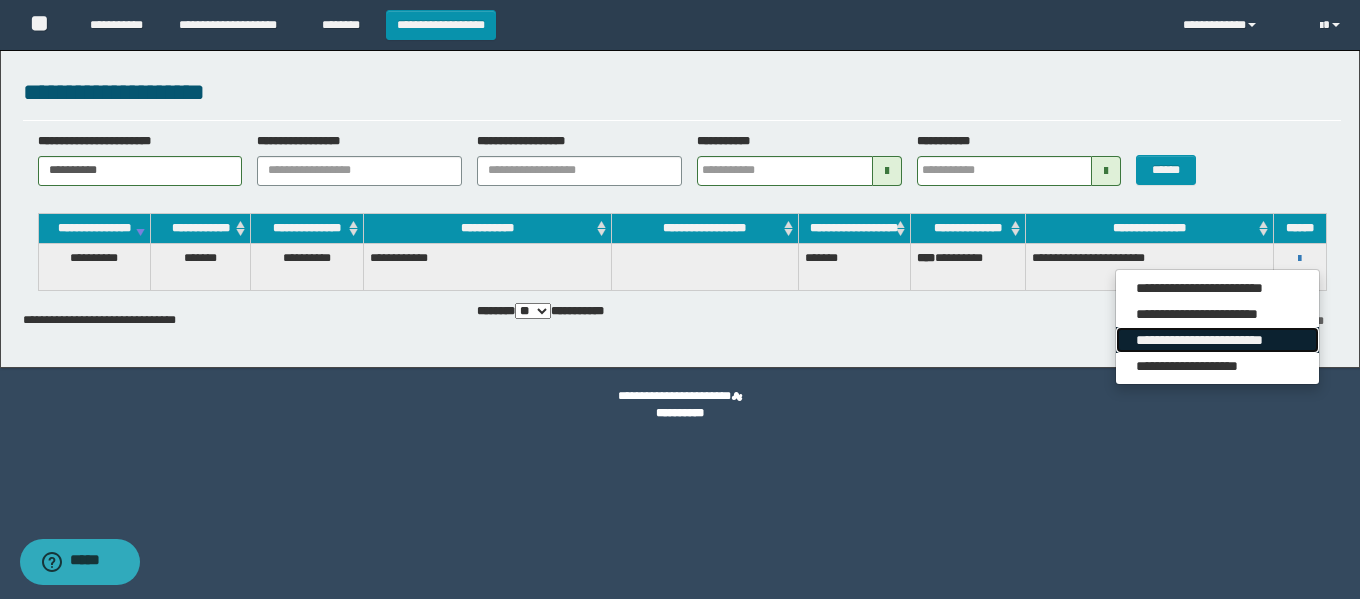 click on "**********" at bounding box center (1217, 340) 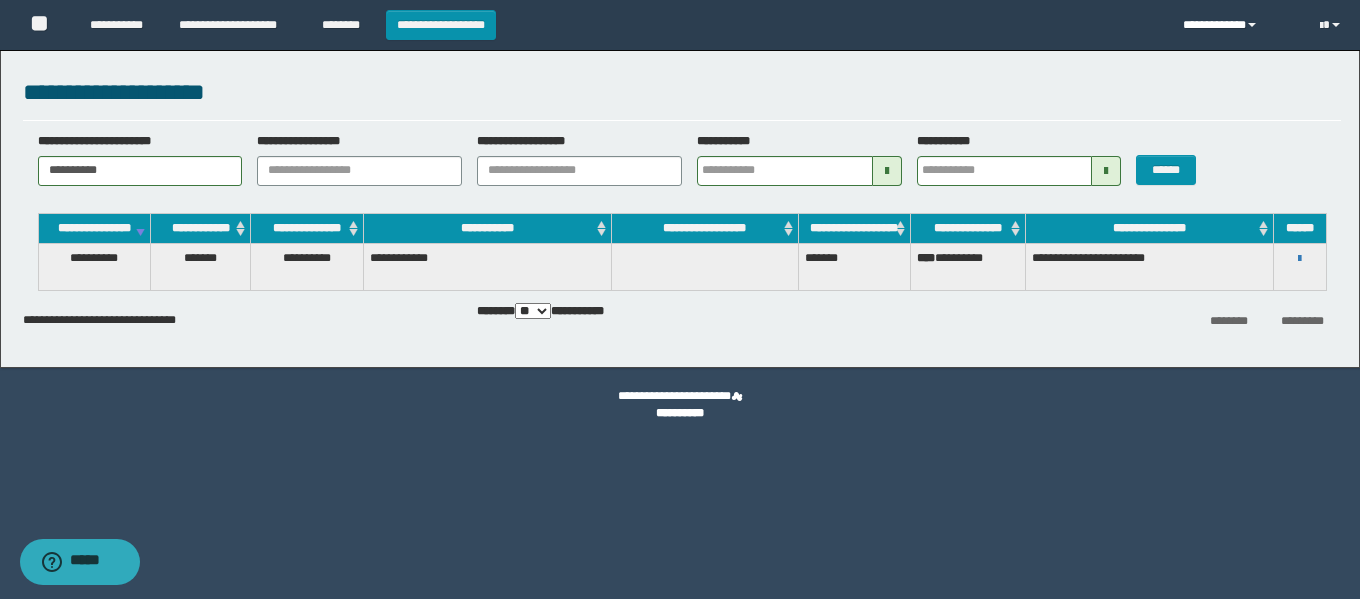 click on "**********" at bounding box center (1236, 25) 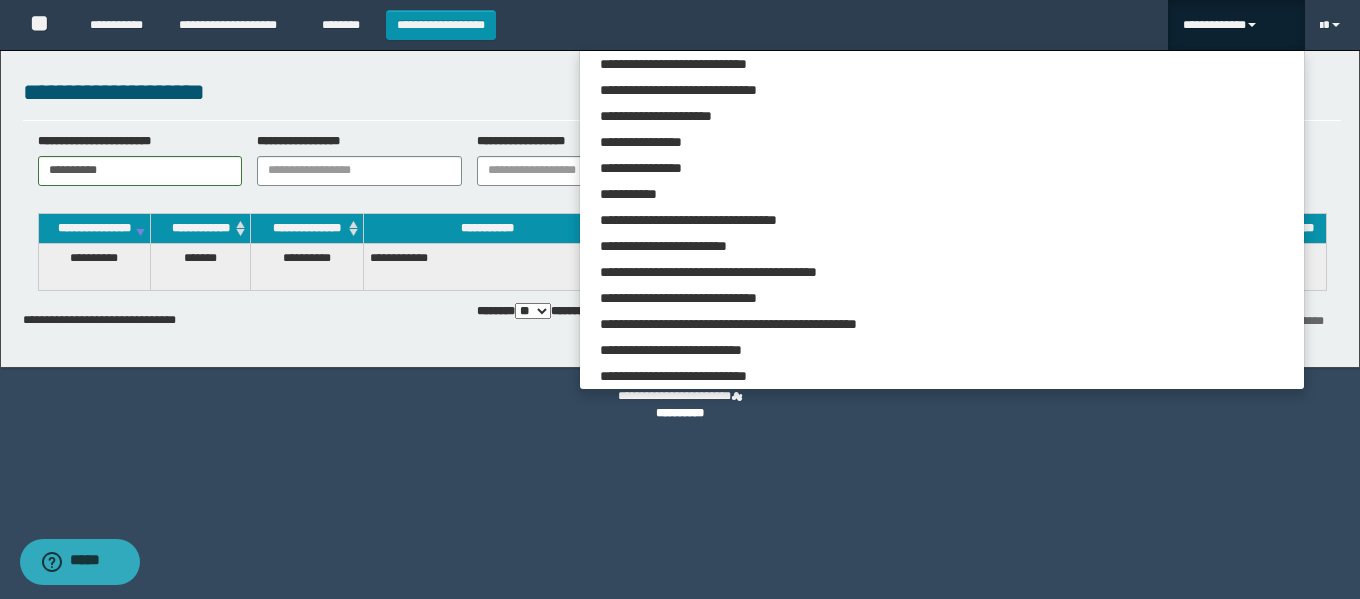 scroll, scrollTop: 5283, scrollLeft: 0, axis: vertical 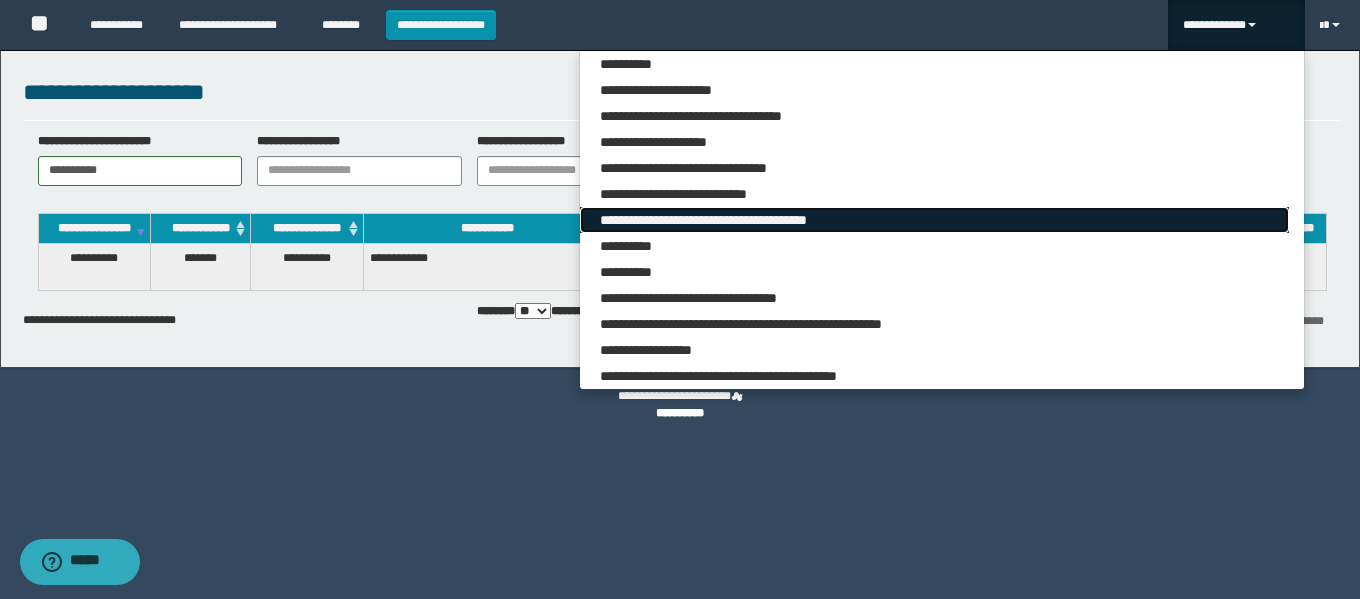 click on "**********" at bounding box center [934, 220] 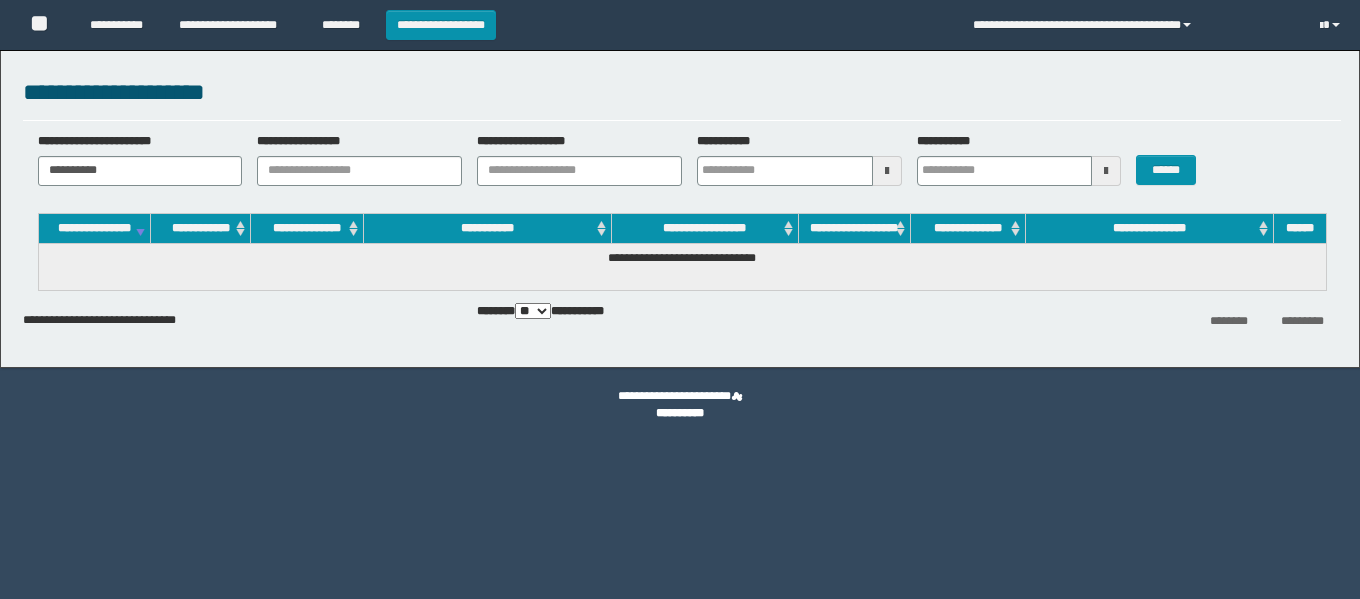 scroll, scrollTop: 0, scrollLeft: 0, axis: both 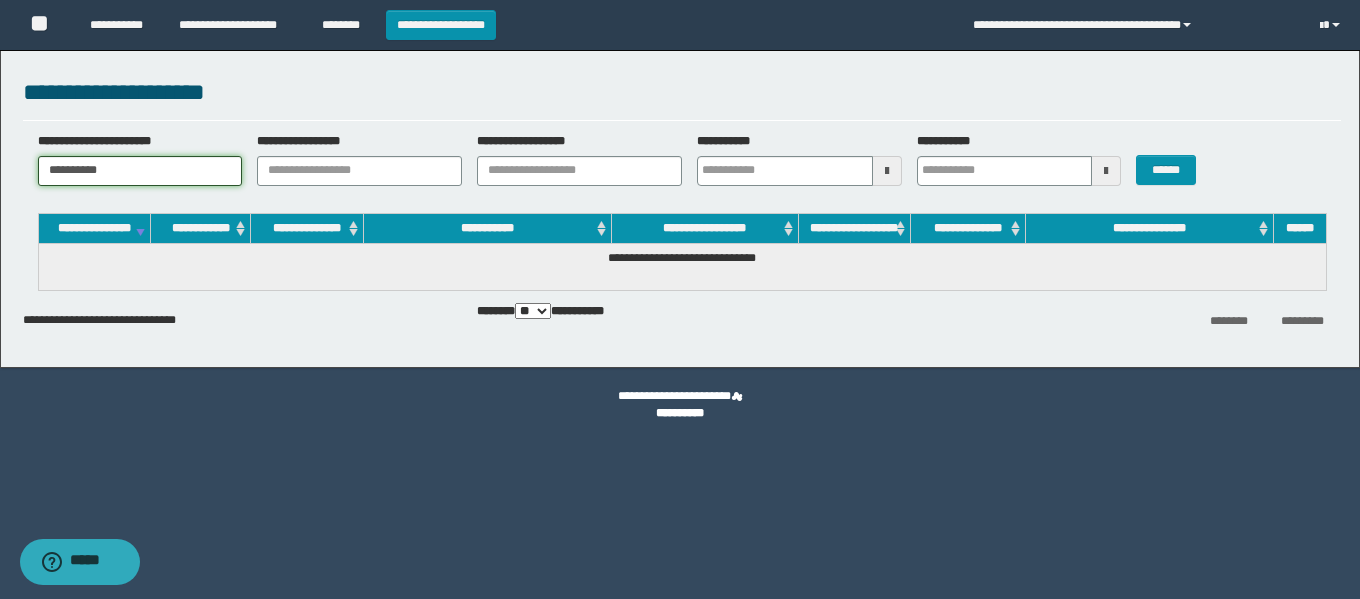 drag, startPoint x: 132, startPoint y: 159, endPoint x: 0, endPoint y: 156, distance: 132.03409 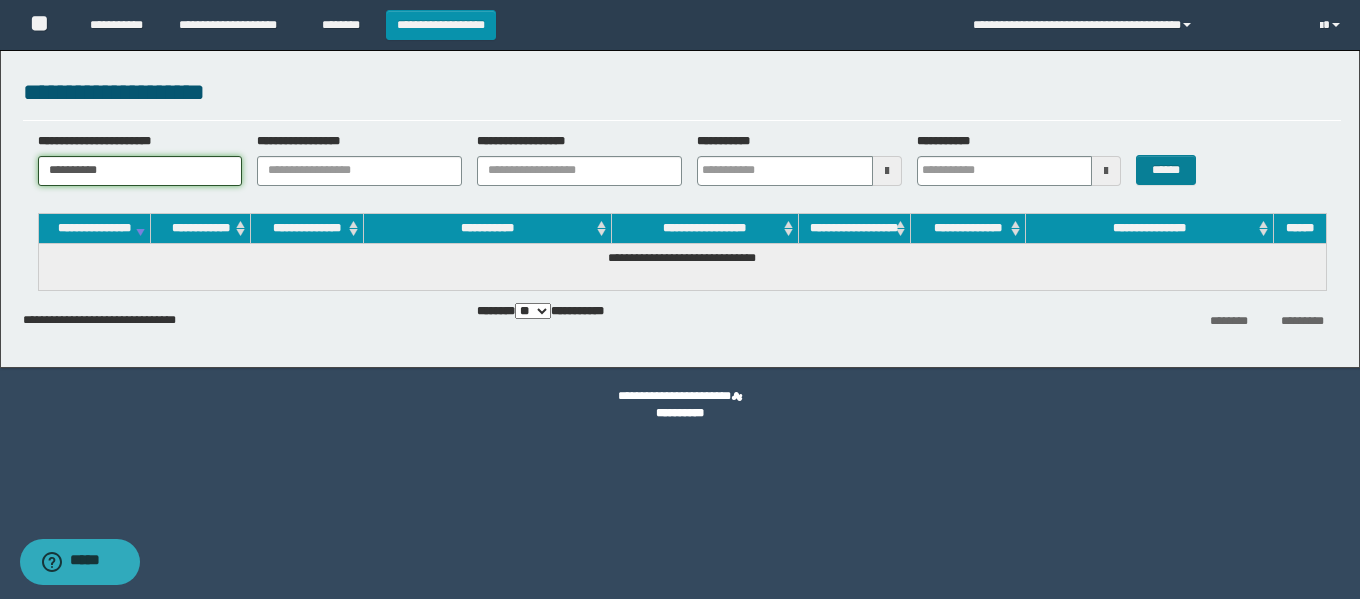 type on "**********" 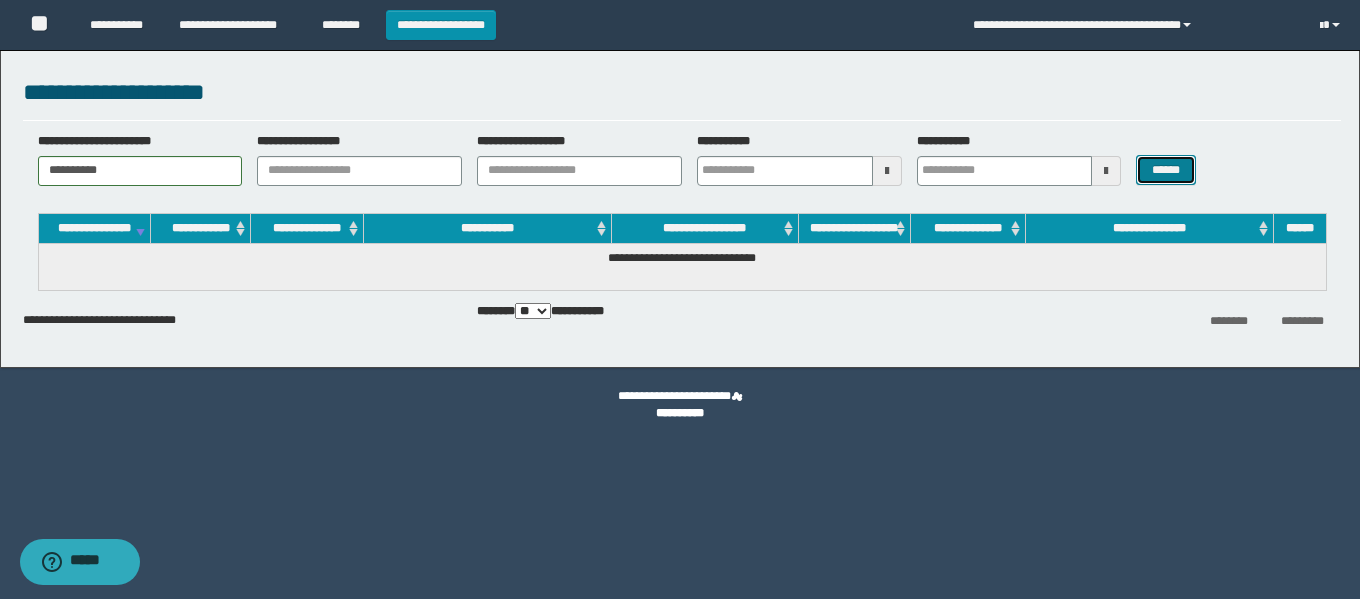 click on "******" at bounding box center (1165, 170) 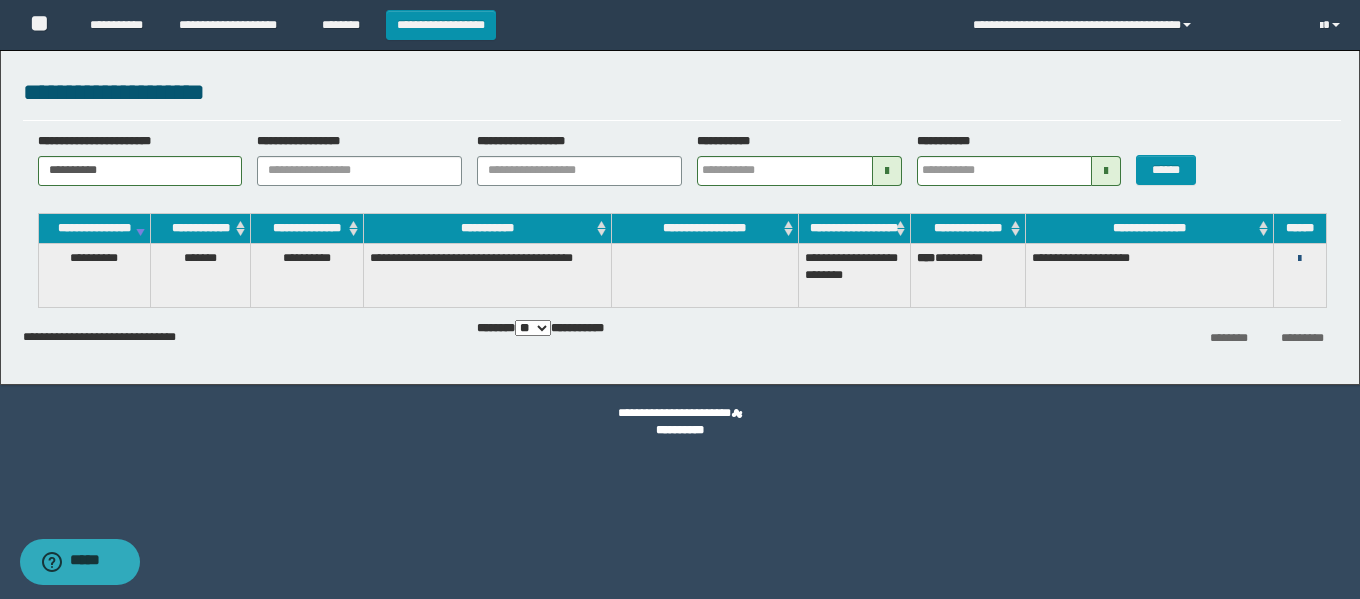 click at bounding box center (1299, 259) 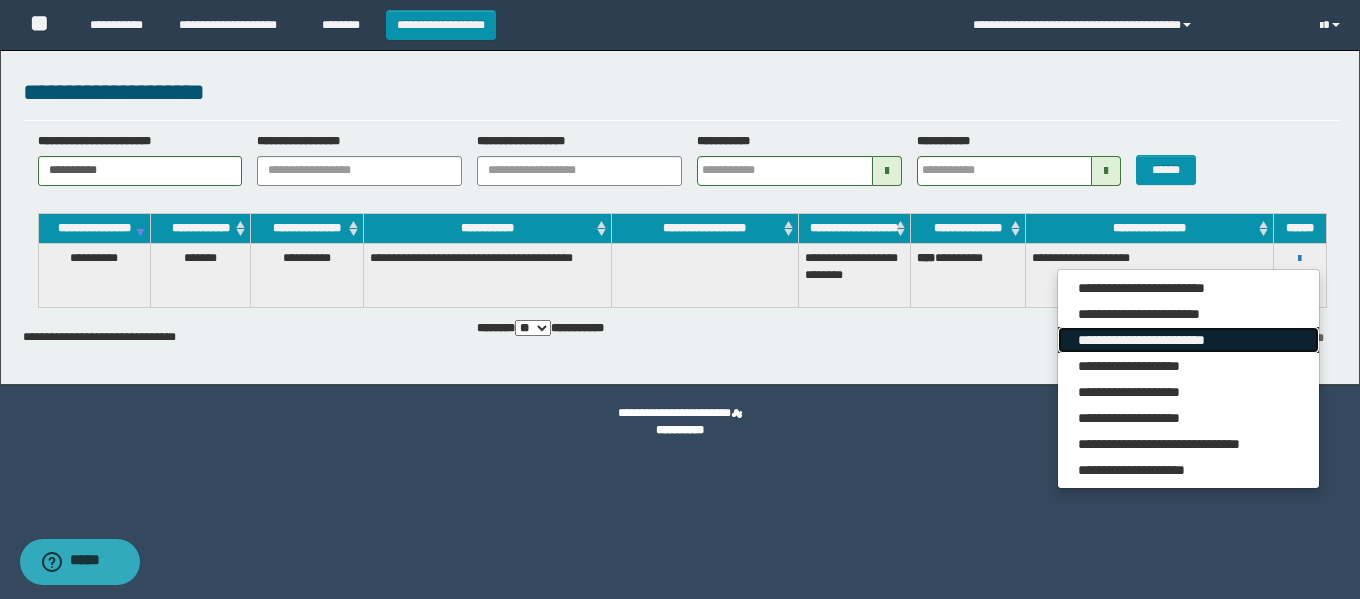 click on "**********" at bounding box center [1188, 340] 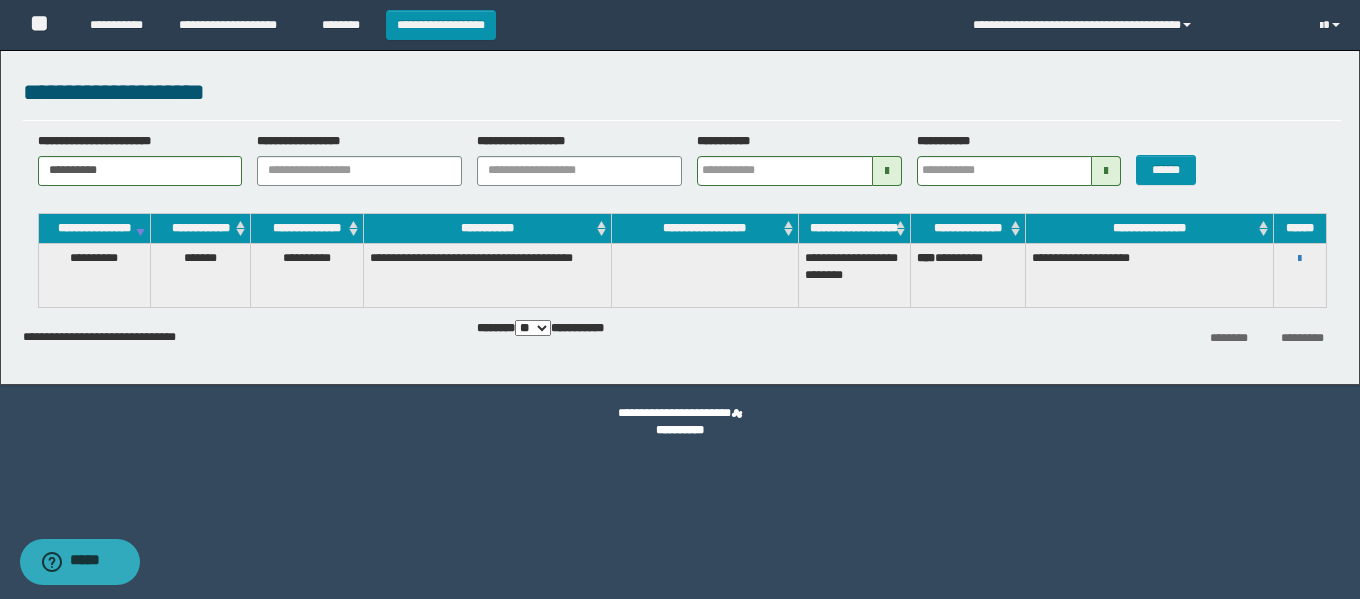 click on "**********" at bounding box center (1300, 258) 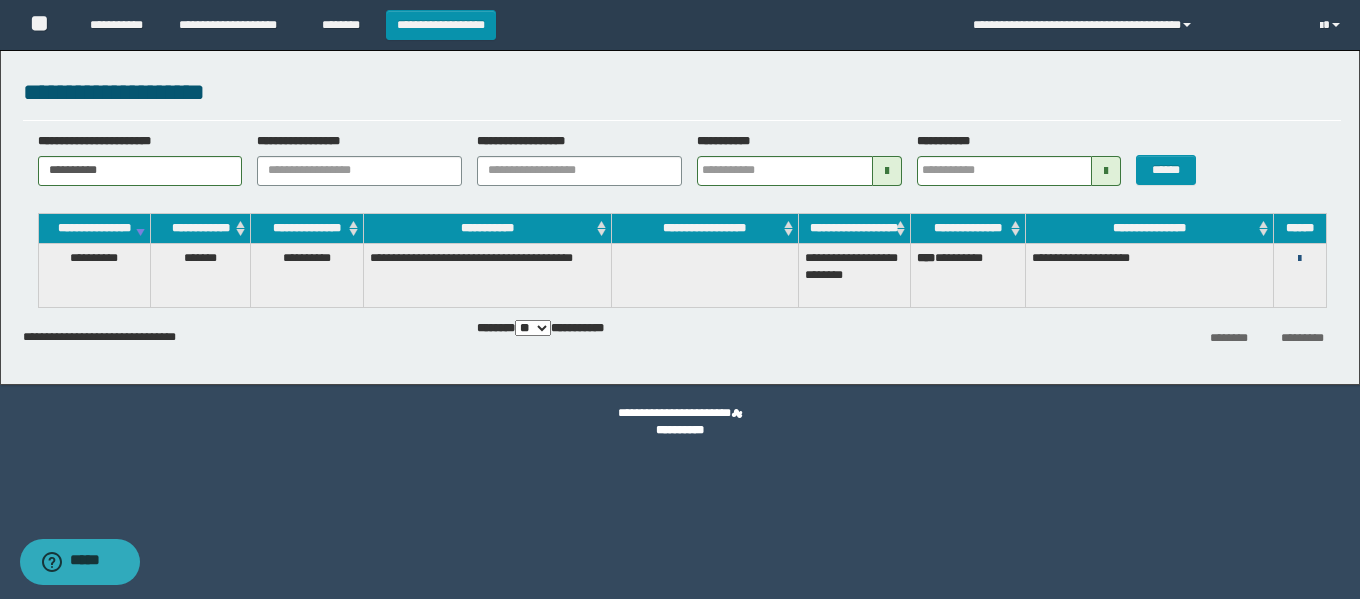 click at bounding box center [1299, 259] 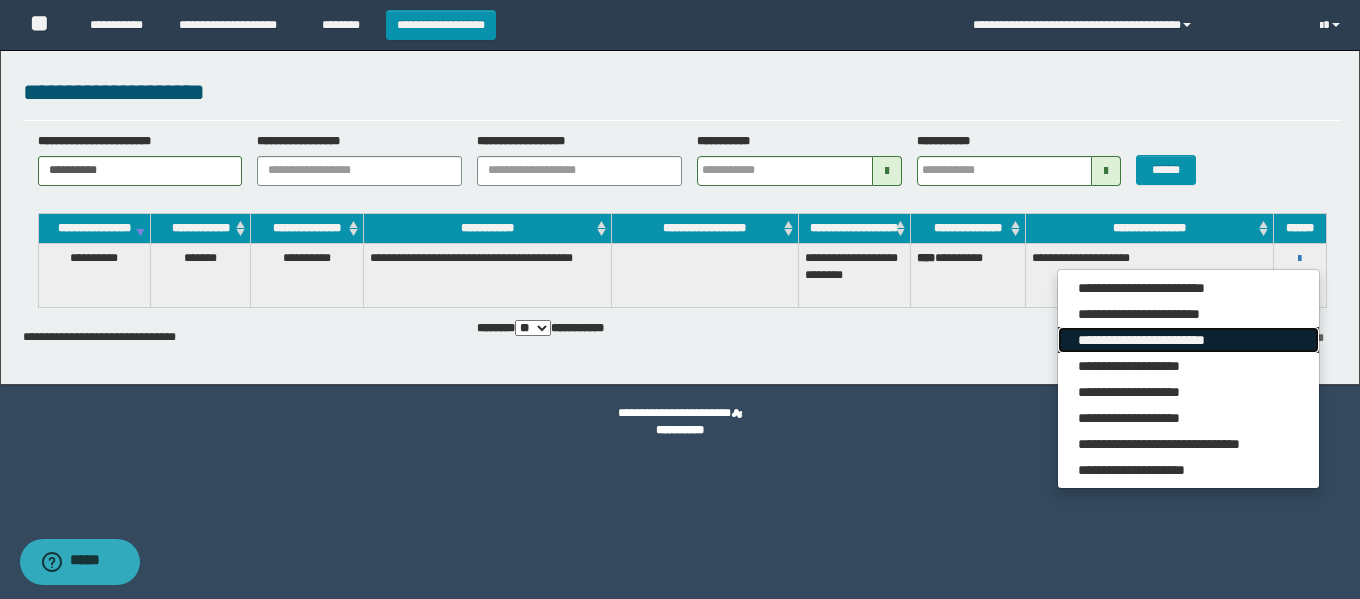 click on "**********" at bounding box center (1188, 340) 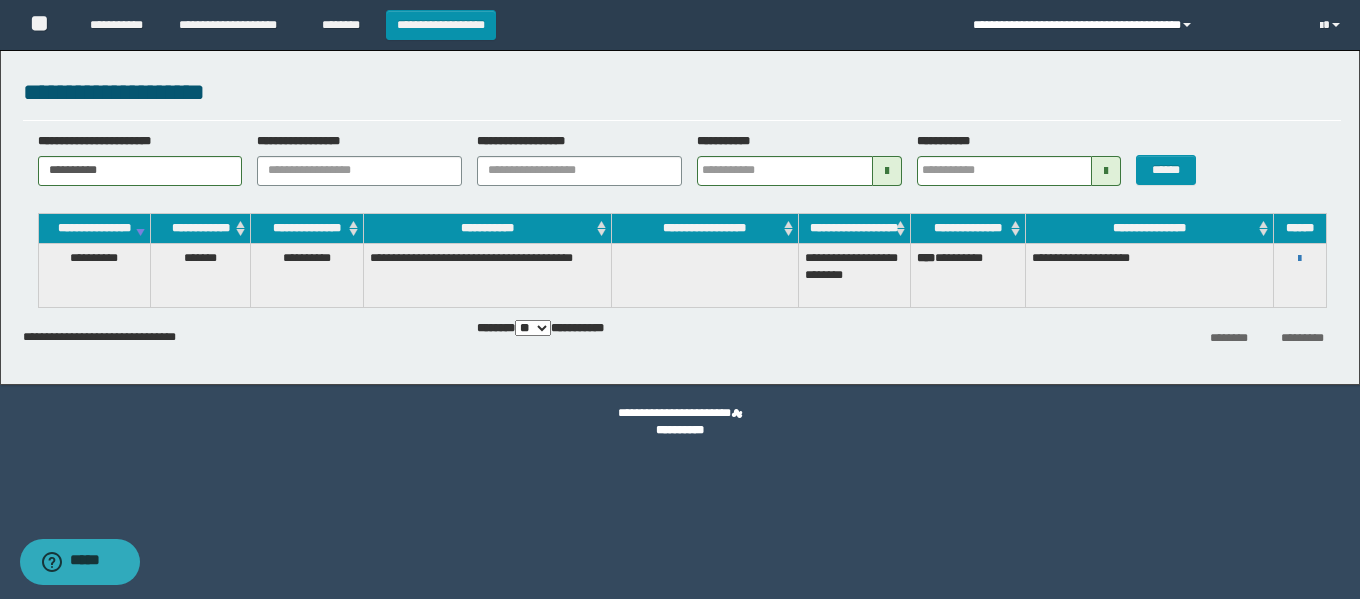 click on "**********" at bounding box center (1131, 25) 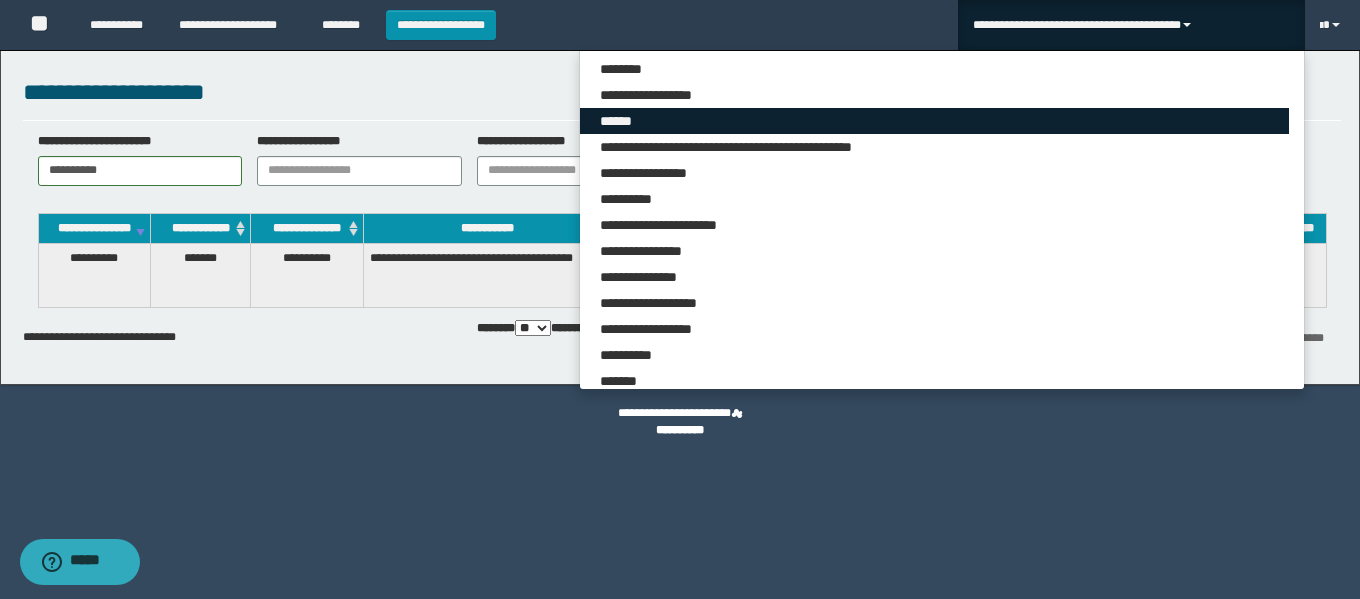 scroll, scrollTop: 6276, scrollLeft: 0, axis: vertical 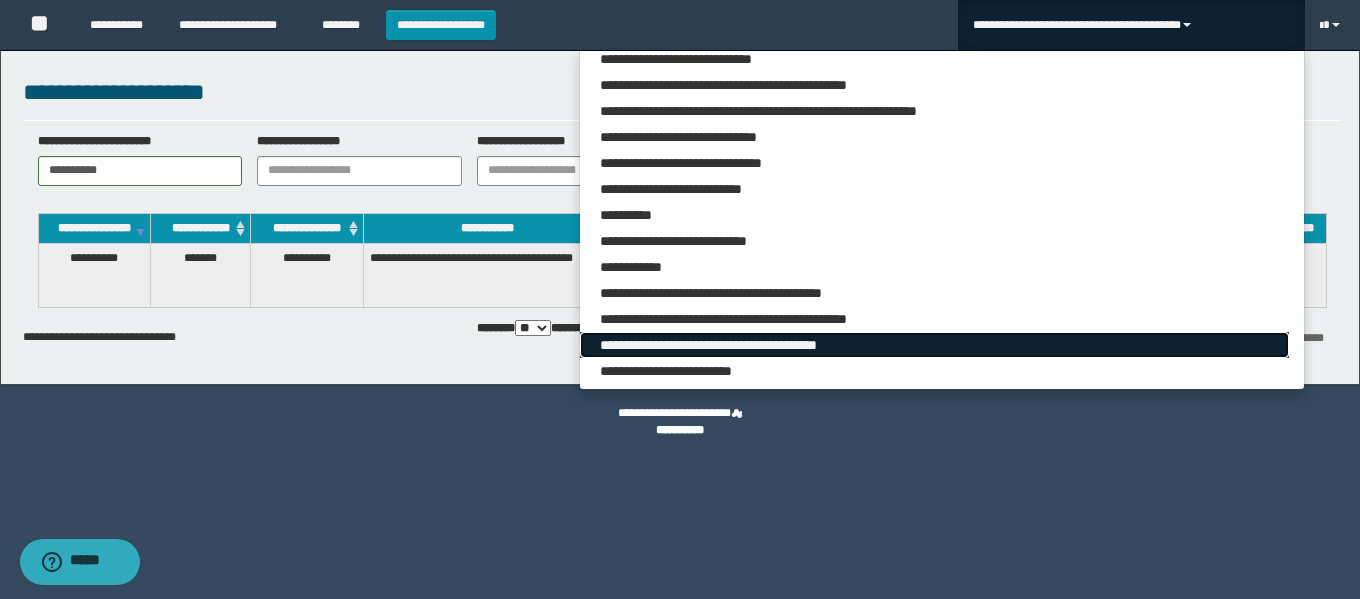 click on "**********" at bounding box center [934, 345] 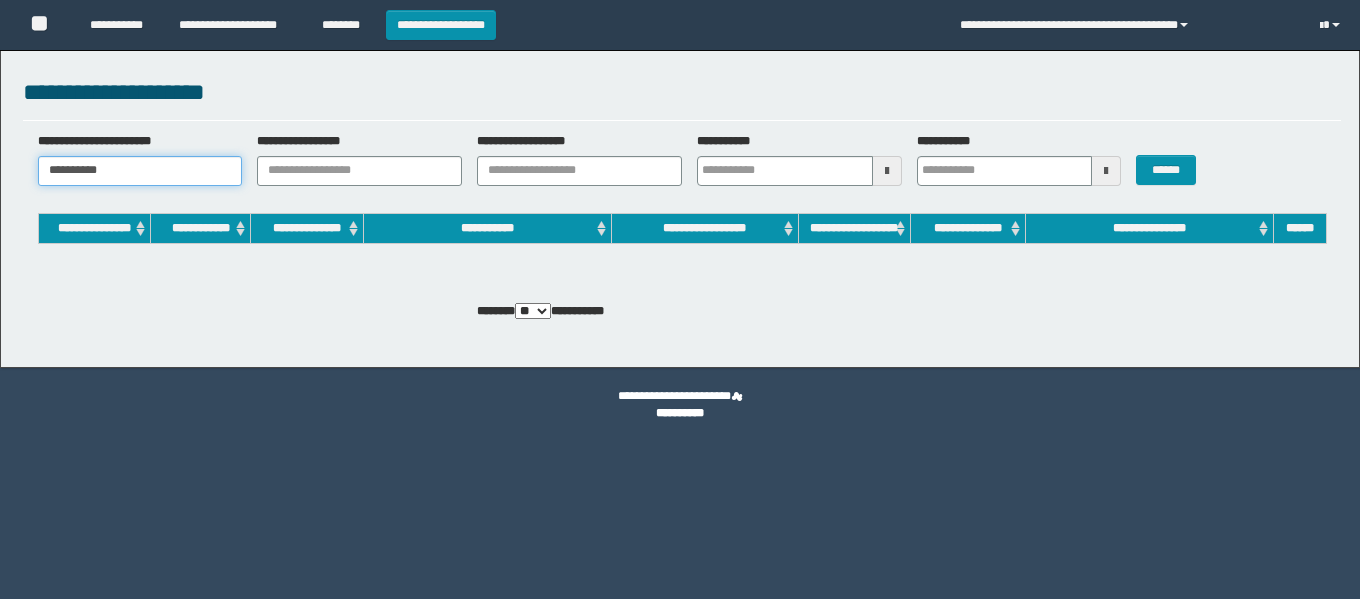 scroll, scrollTop: 0, scrollLeft: 0, axis: both 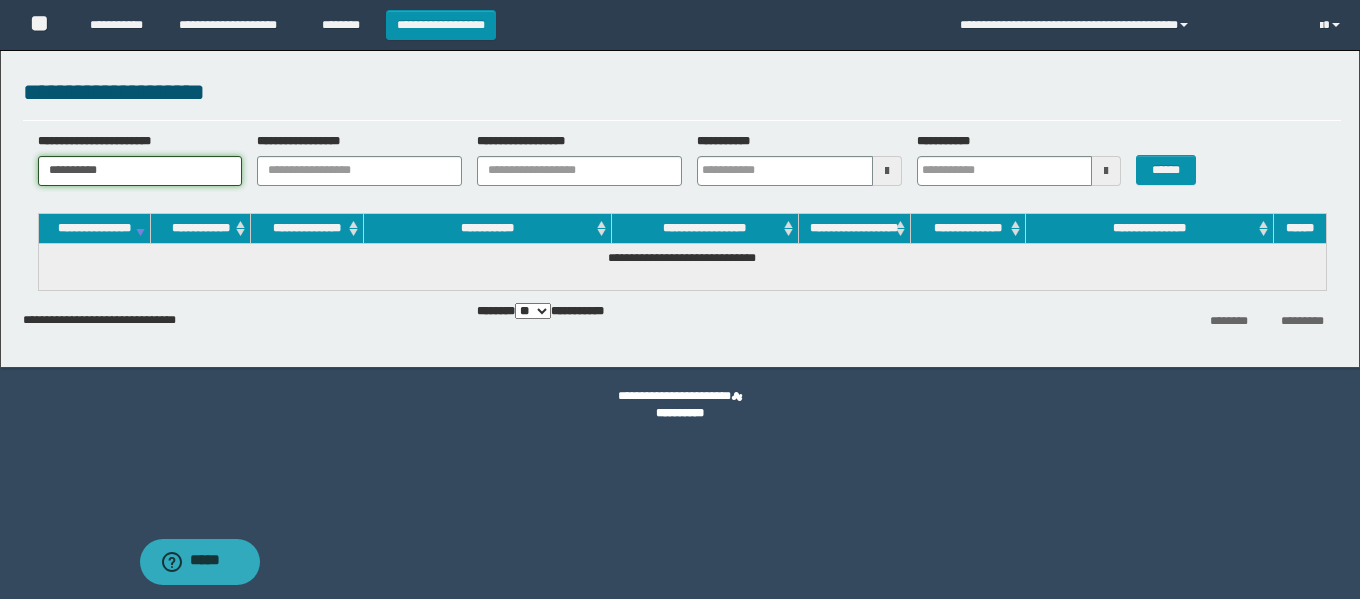 paste 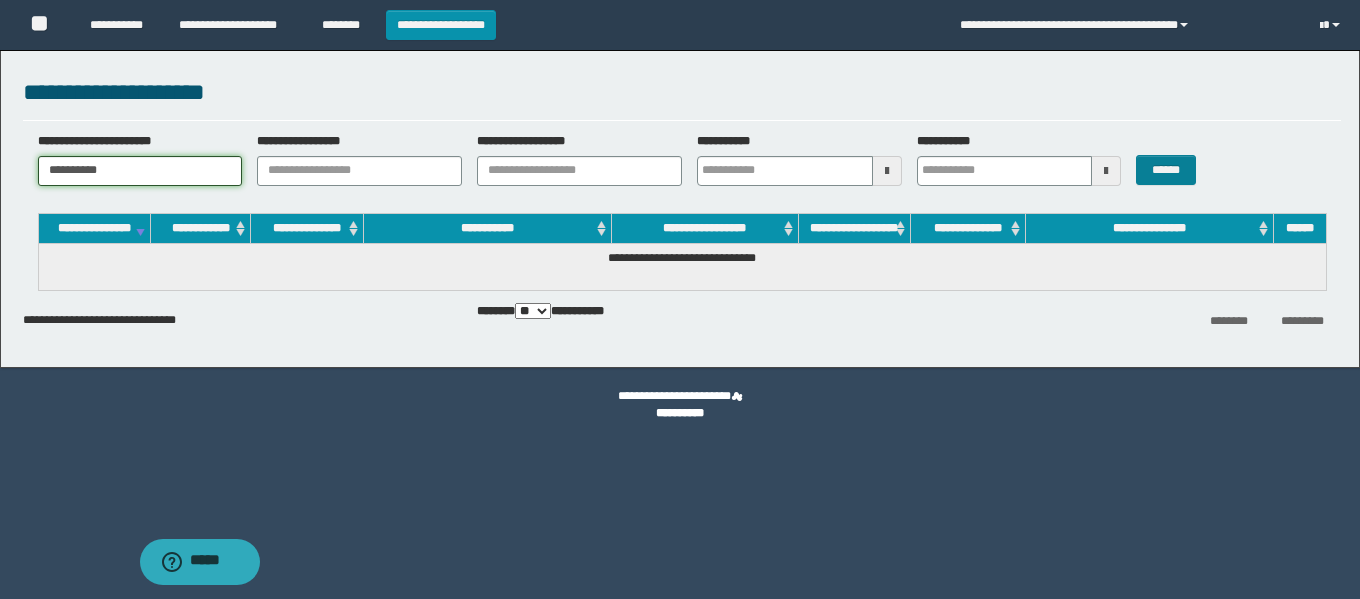 type on "**********" 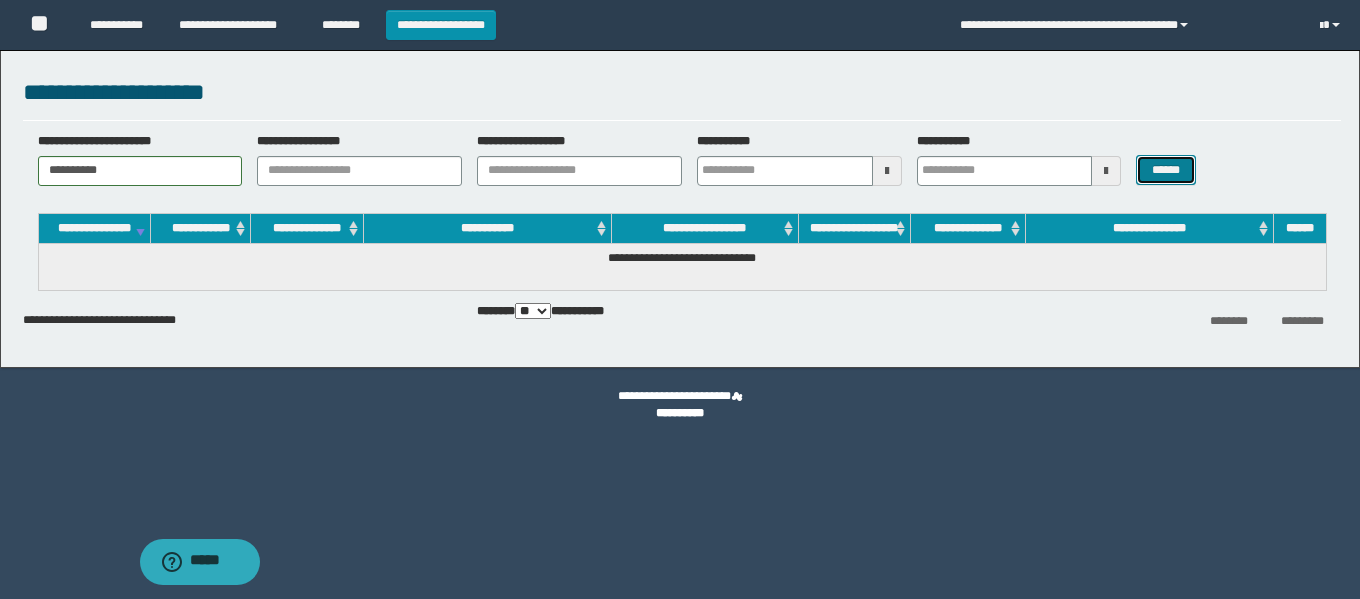 drag, startPoint x: 1174, startPoint y: 171, endPoint x: 1156, endPoint y: 188, distance: 24.758837 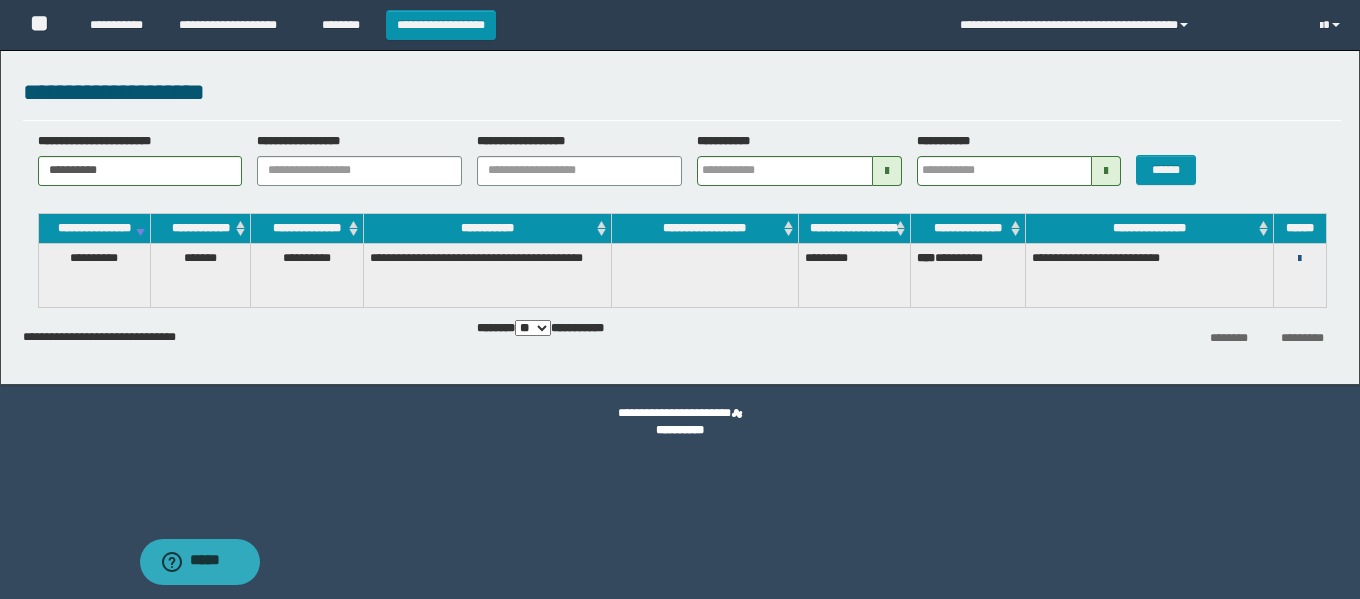 click at bounding box center (1299, 259) 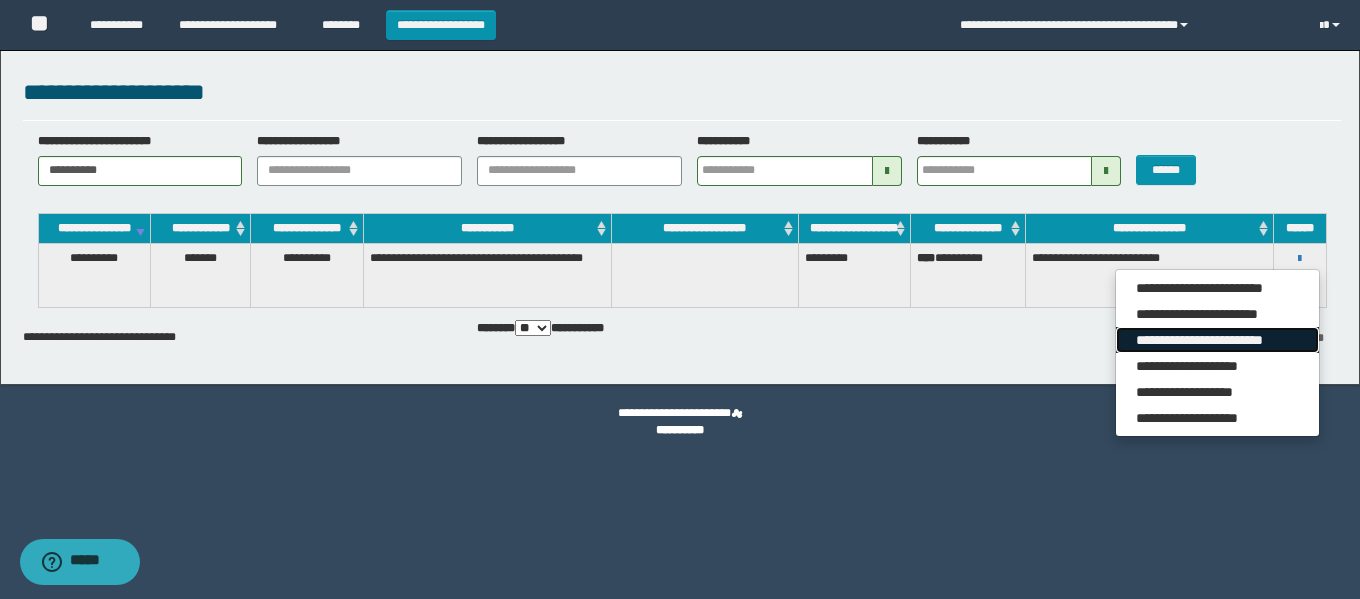 click on "**********" at bounding box center (1217, 340) 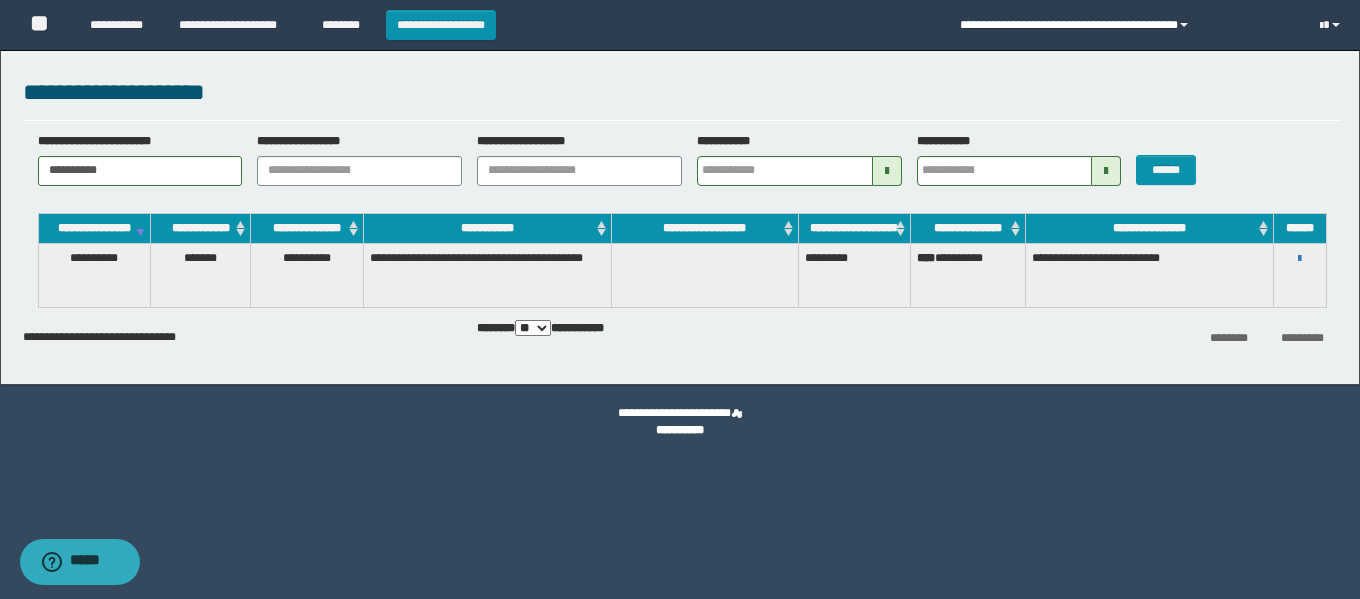 click on "**********" at bounding box center [1125, 25] 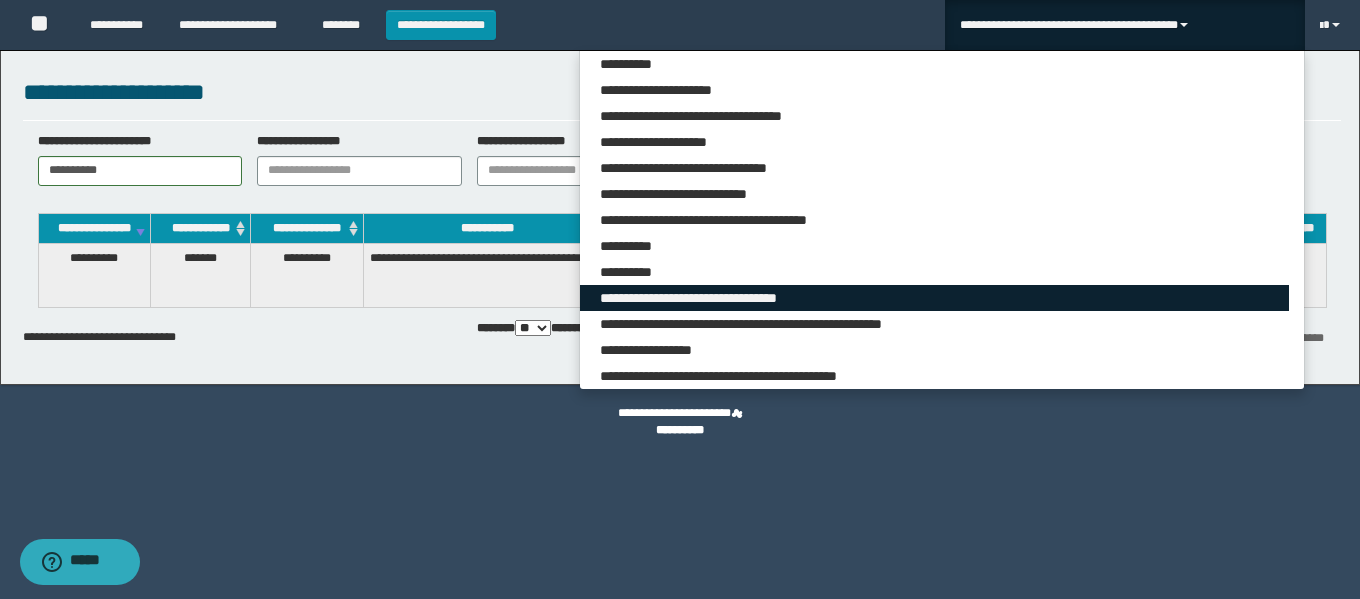 scroll, scrollTop: 5409, scrollLeft: 0, axis: vertical 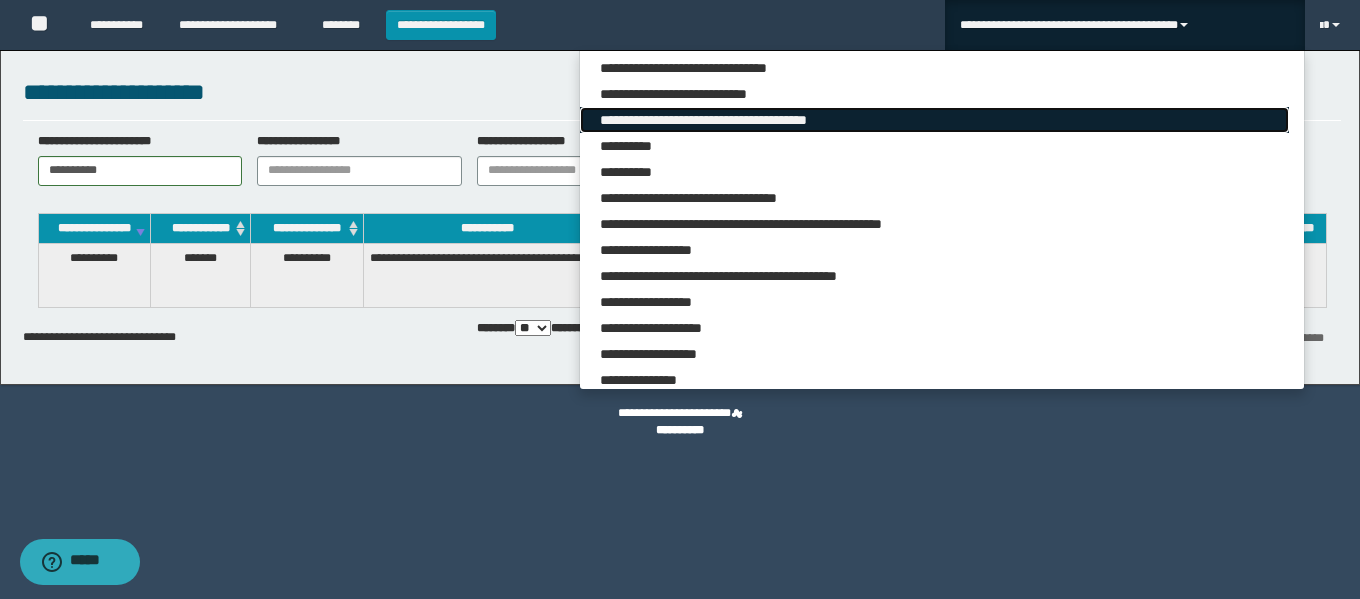click on "**********" at bounding box center [934, 120] 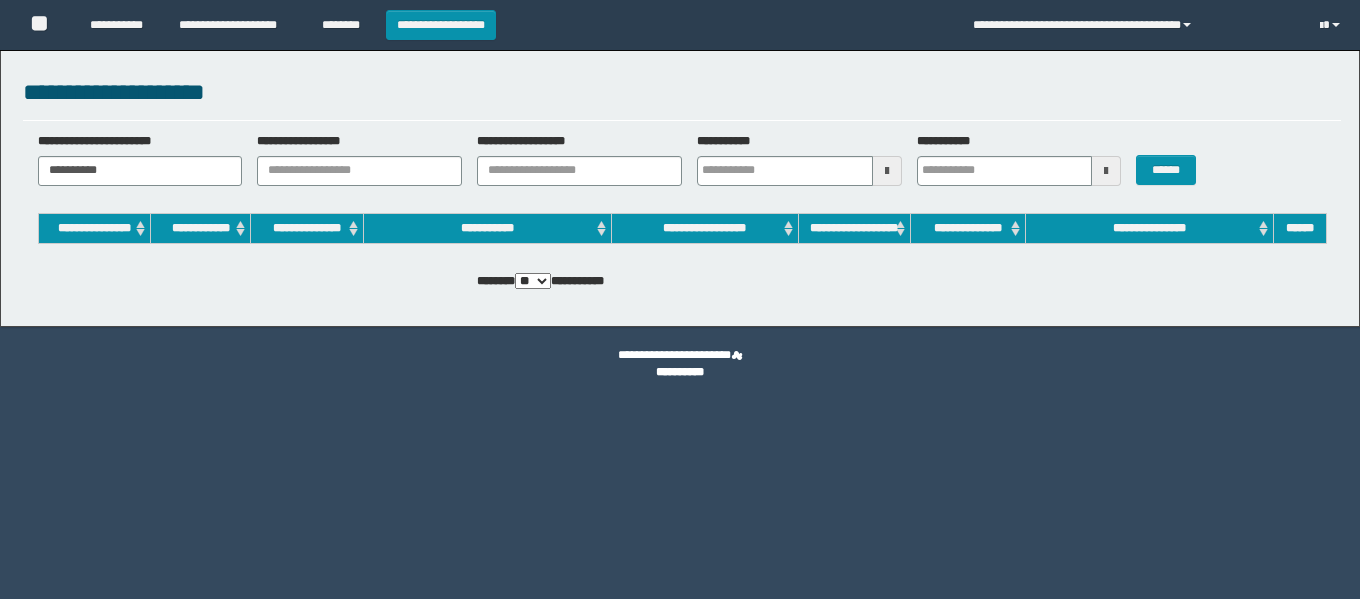 scroll, scrollTop: 0, scrollLeft: 0, axis: both 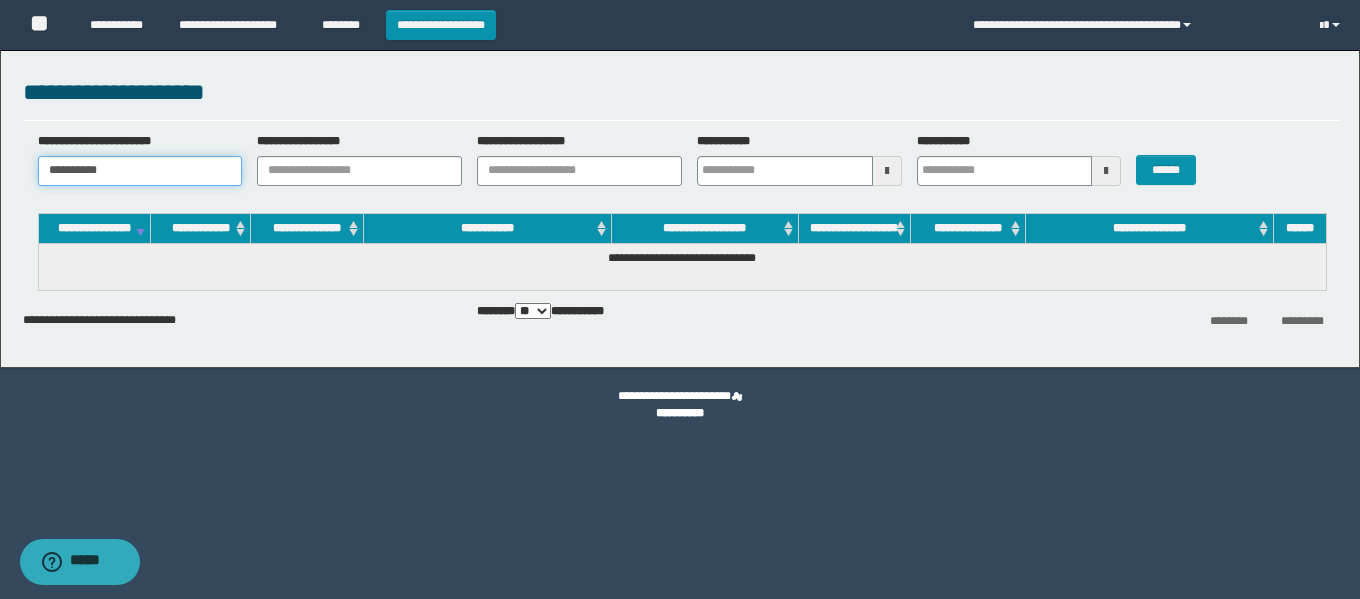 drag, startPoint x: 130, startPoint y: 171, endPoint x: 0, endPoint y: 175, distance: 130.06152 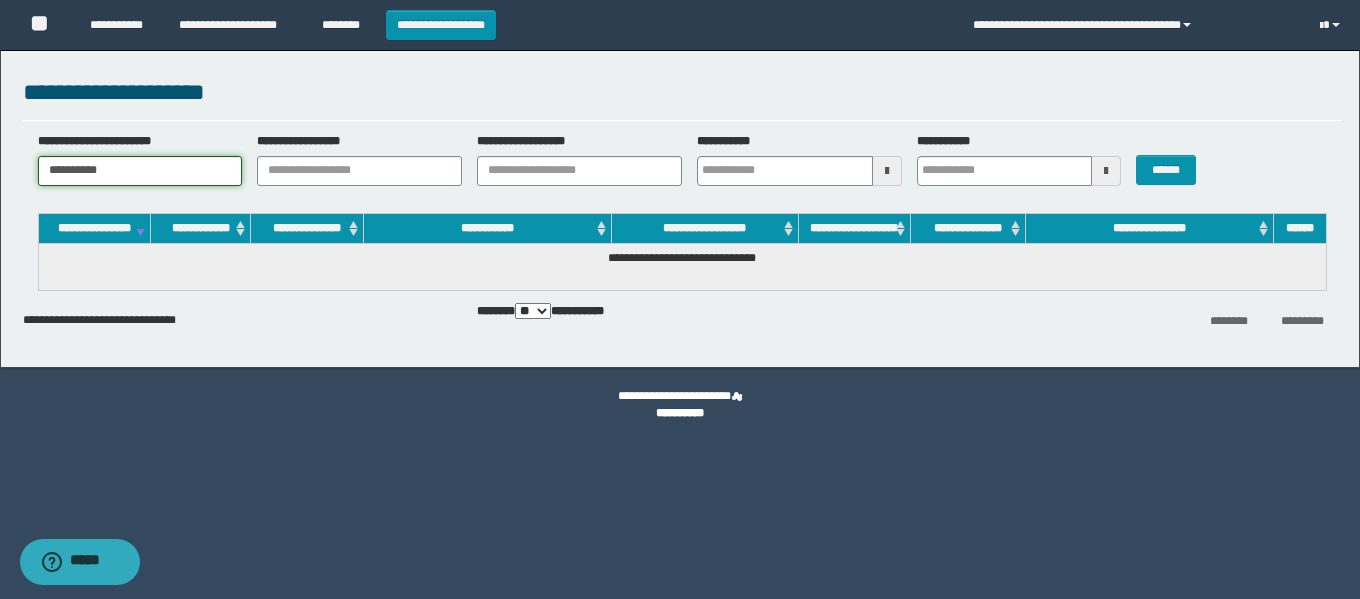 paste 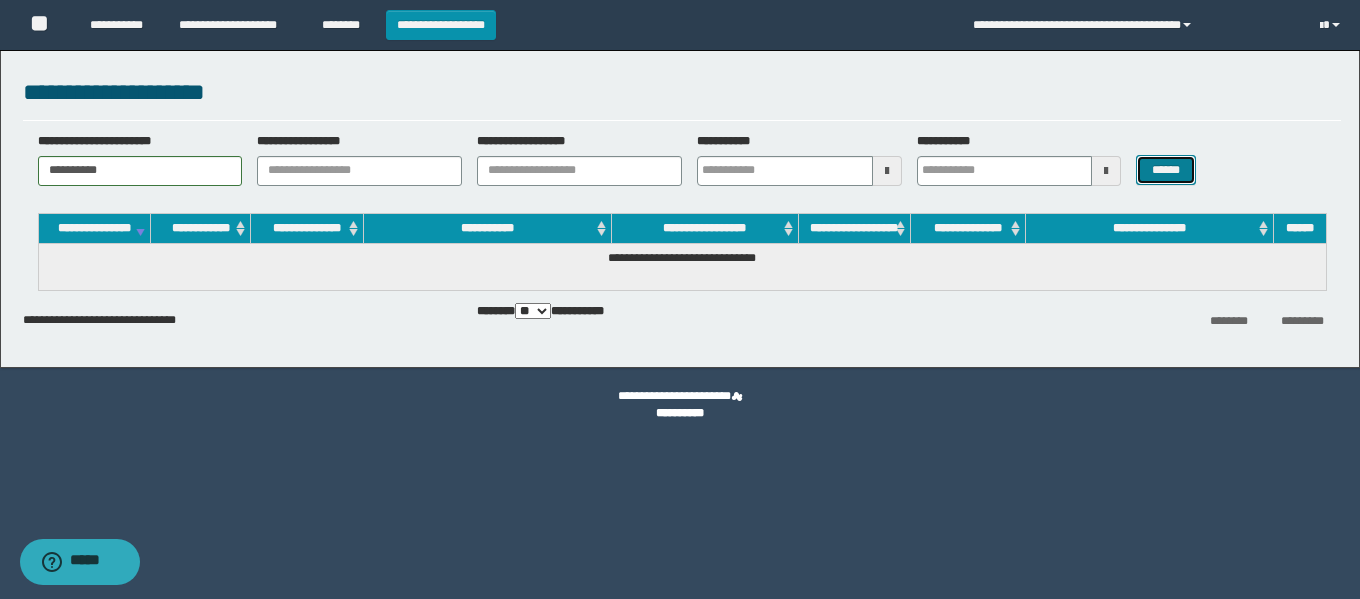 click on "******" at bounding box center (1165, 170) 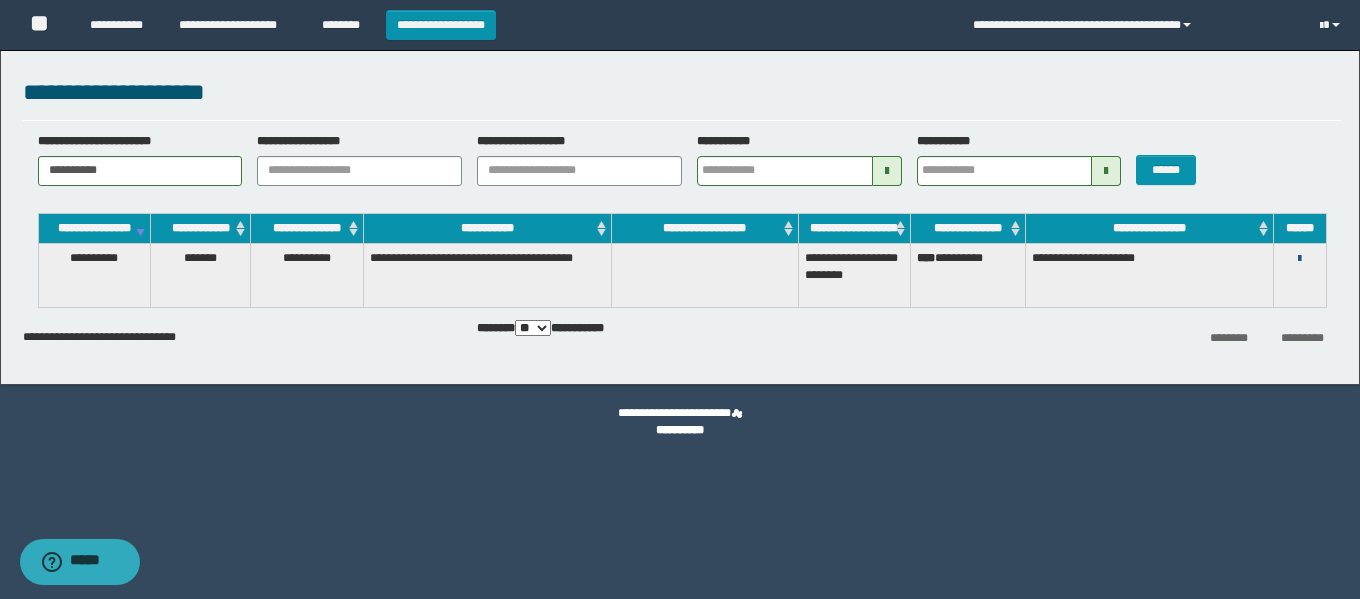 click on "**********" at bounding box center [1300, 258] 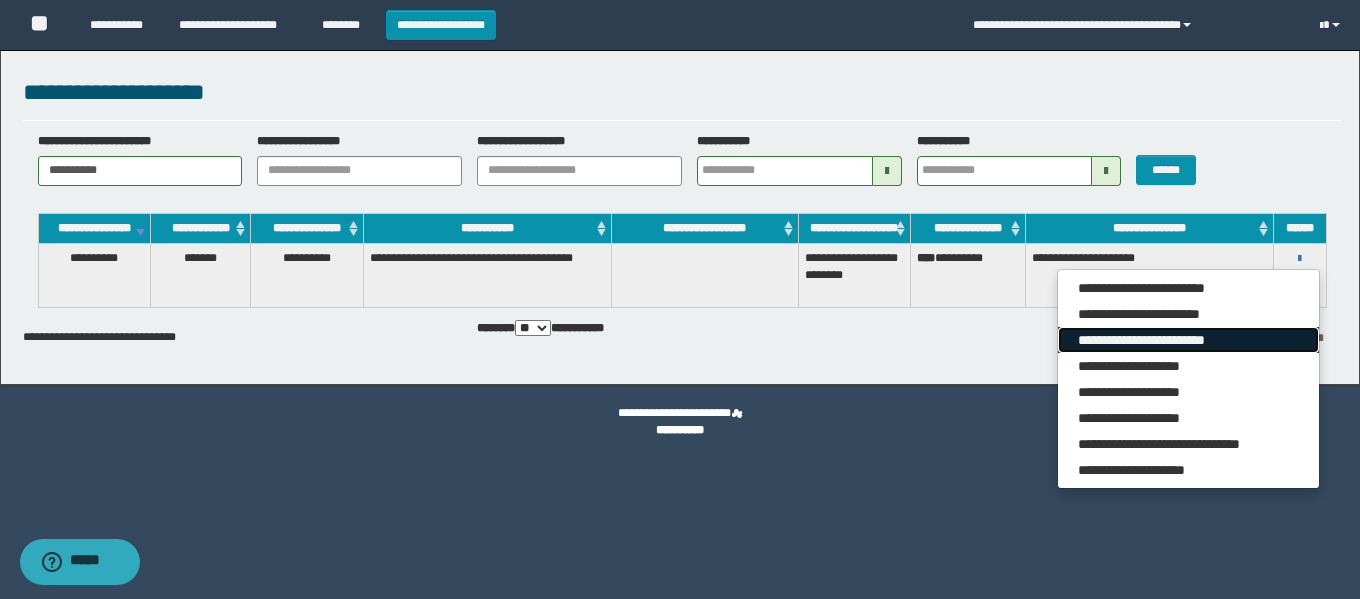click on "**********" at bounding box center (1188, 340) 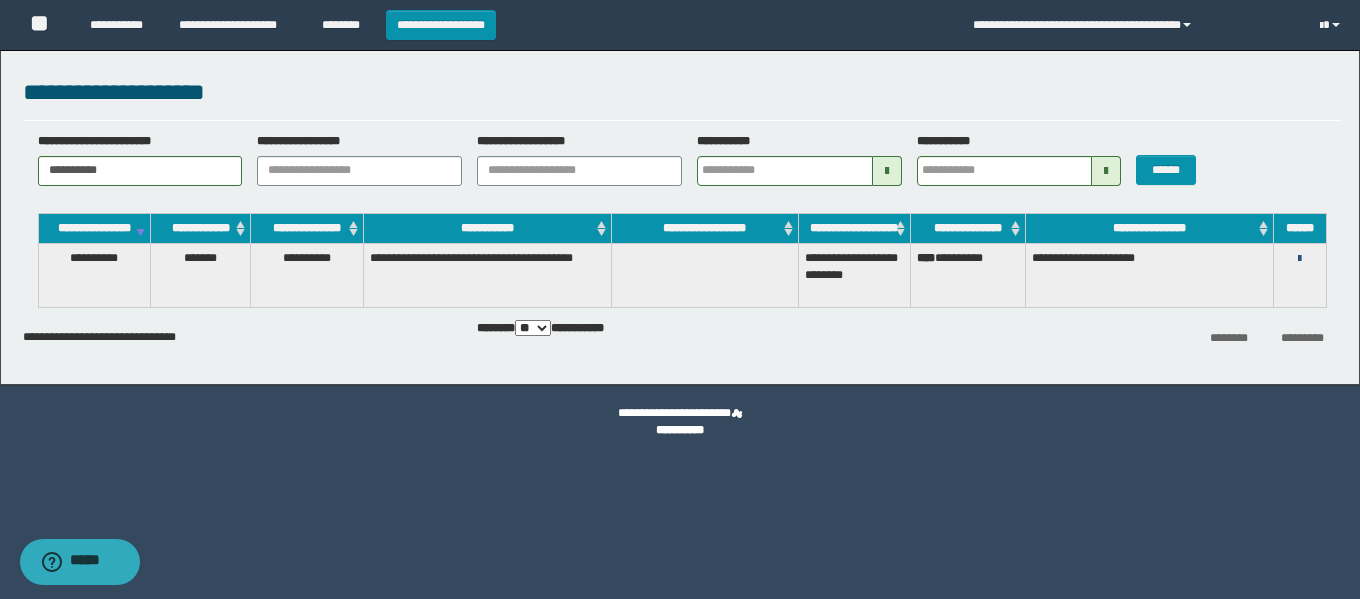 click at bounding box center [1299, 259] 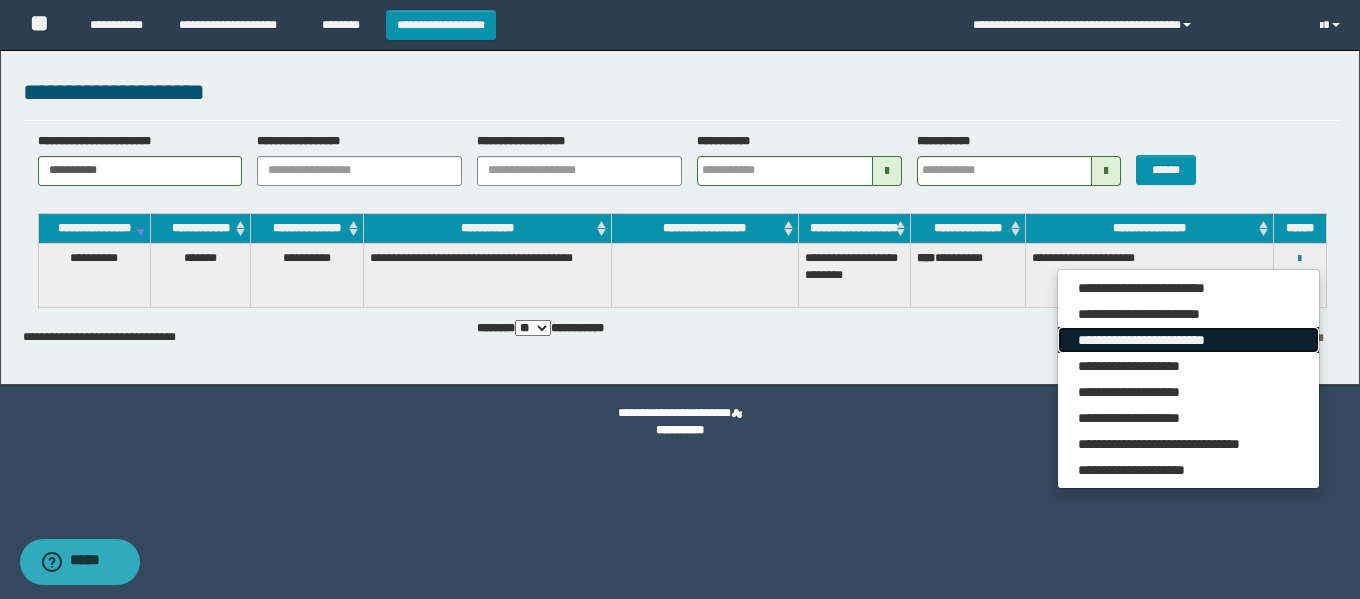 click on "**********" at bounding box center (1188, 340) 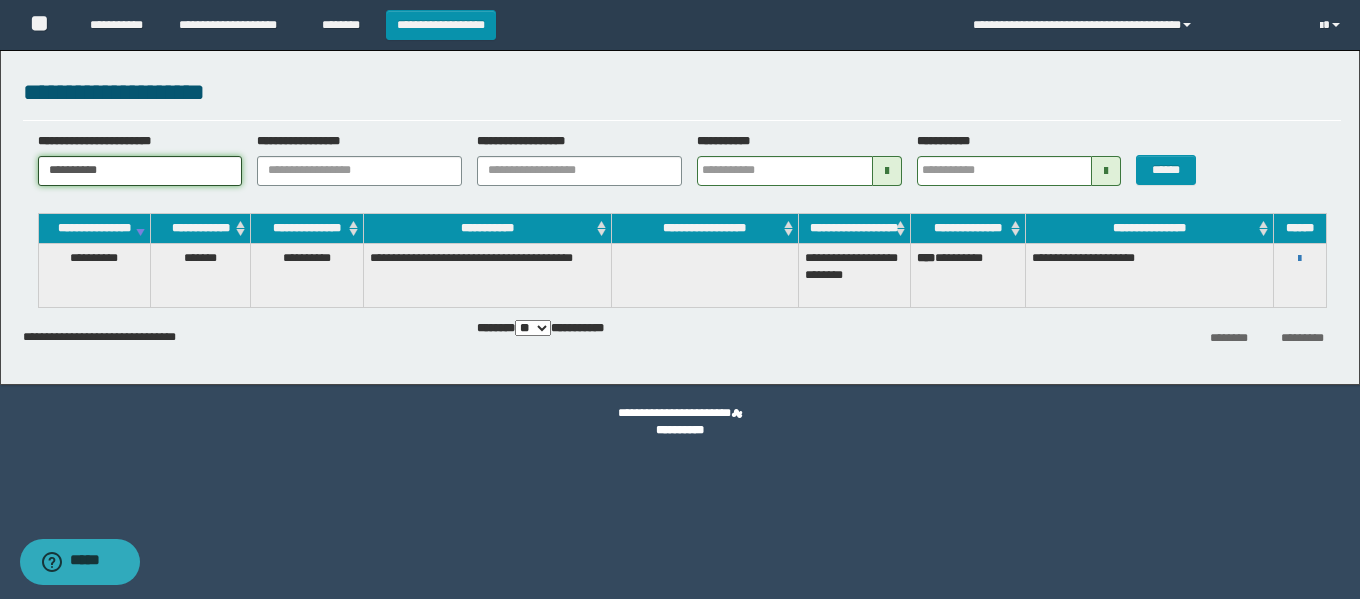 drag, startPoint x: 119, startPoint y: 180, endPoint x: 0, endPoint y: 176, distance: 119.06721 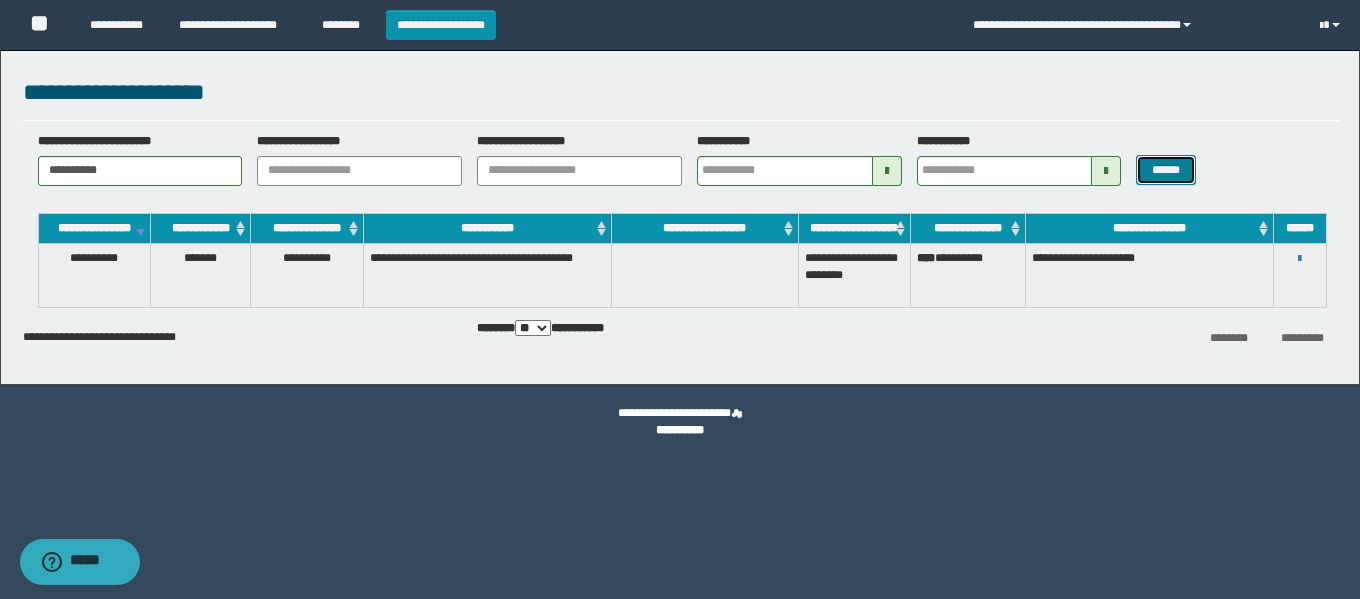 click on "******" at bounding box center [1165, 170] 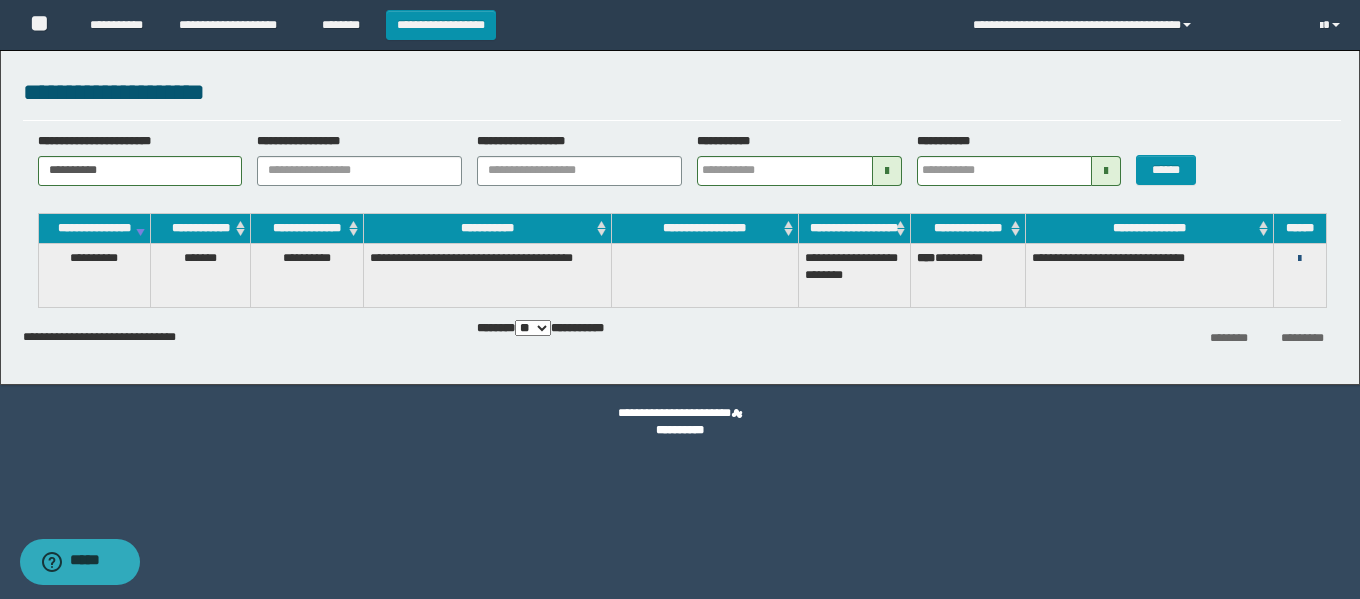 click at bounding box center [1299, 259] 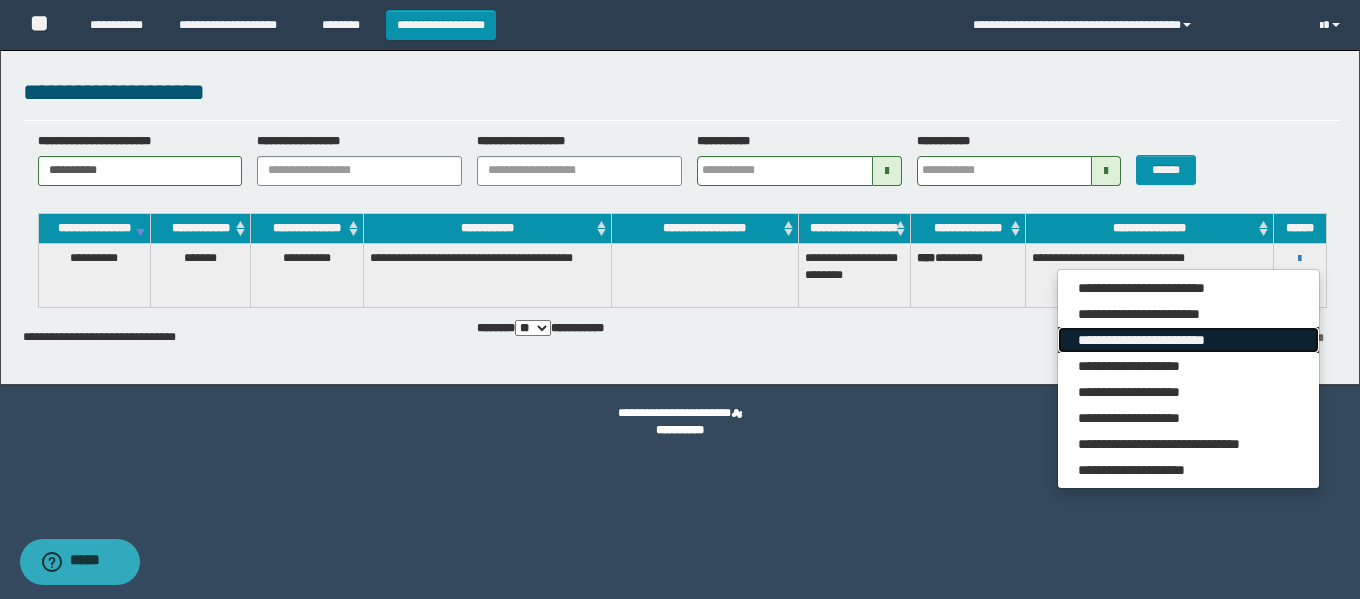 click on "**********" at bounding box center (1188, 340) 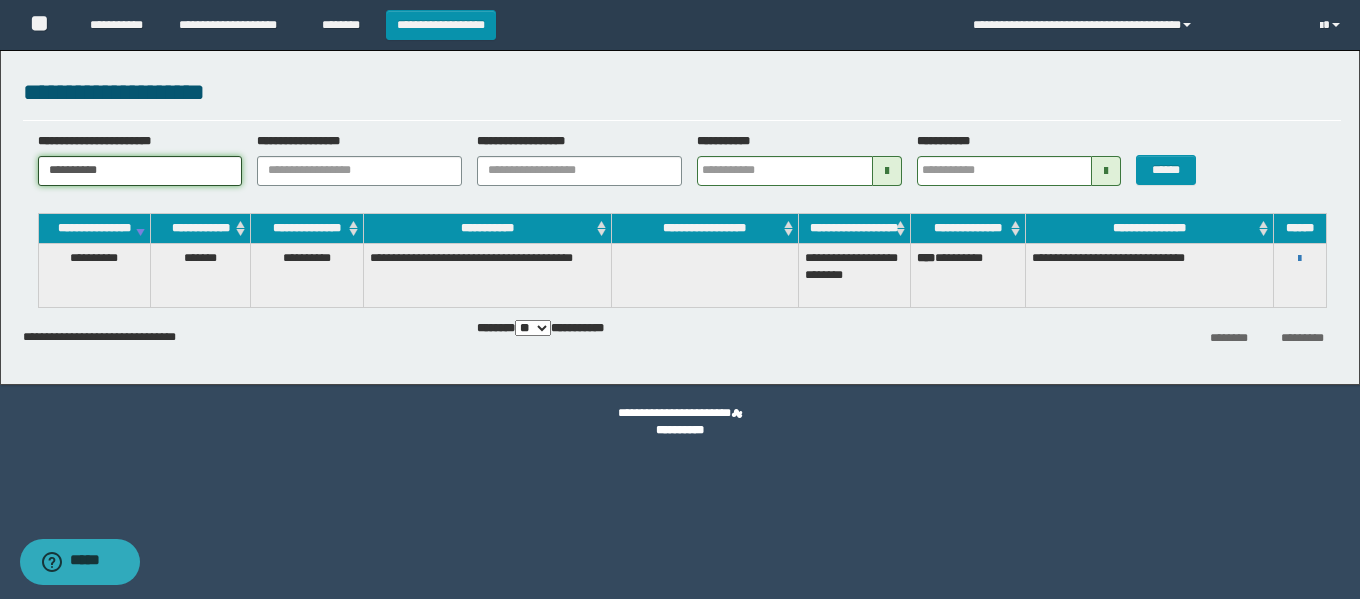 drag, startPoint x: 138, startPoint y: 175, endPoint x: 0, endPoint y: 155, distance: 139.44174 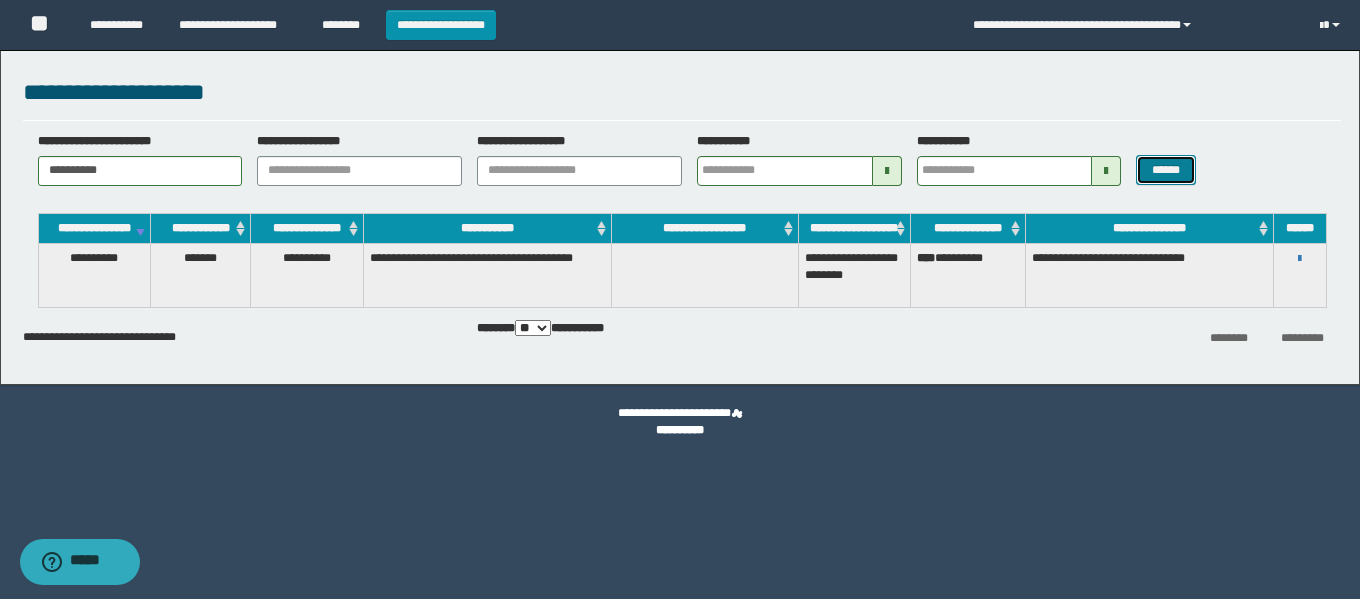 click on "******" at bounding box center (1165, 170) 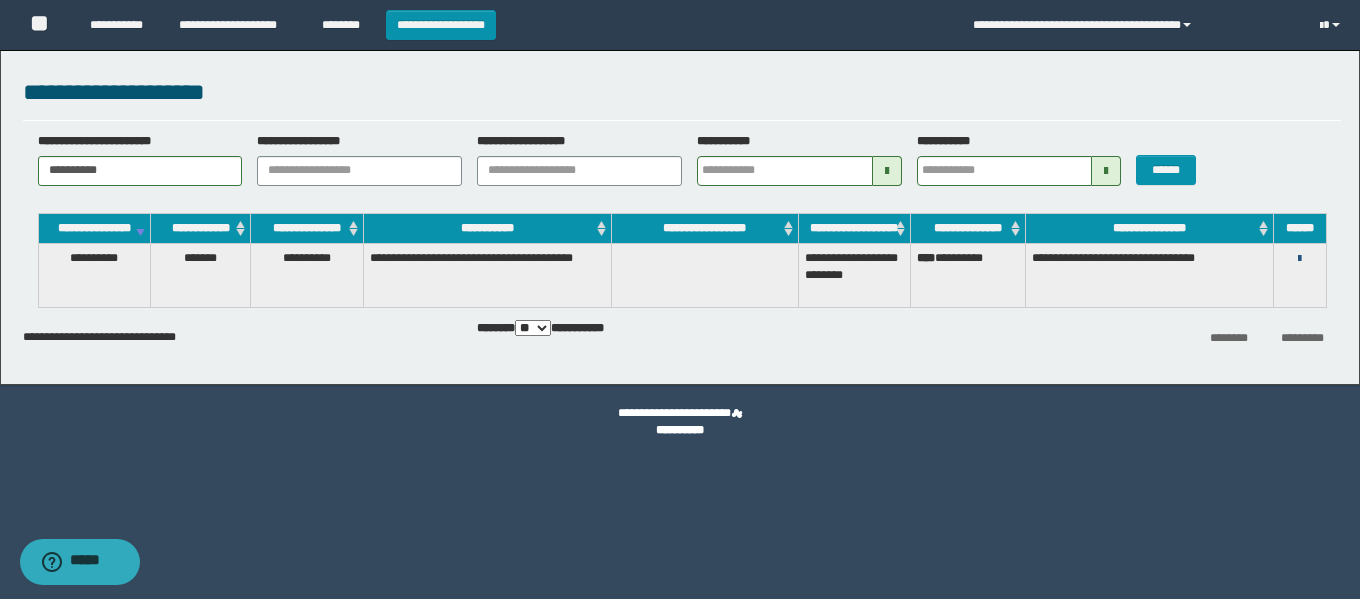 click at bounding box center (1299, 259) 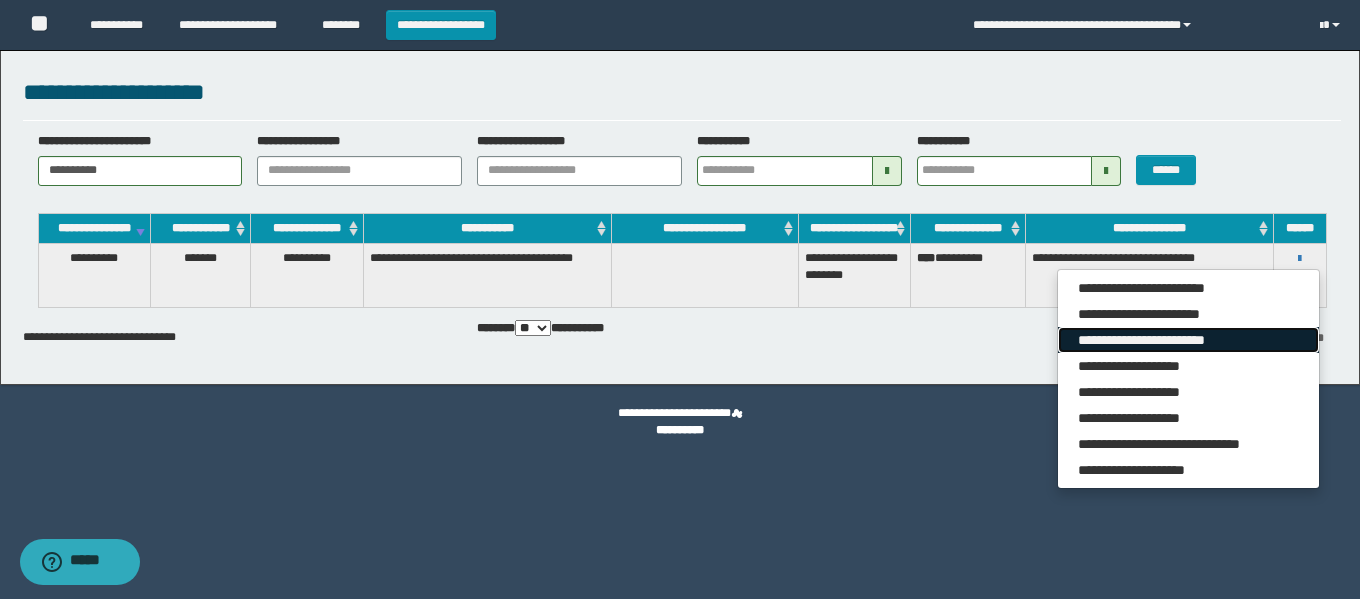 click on "**********" at bounding box center (1188, 340) 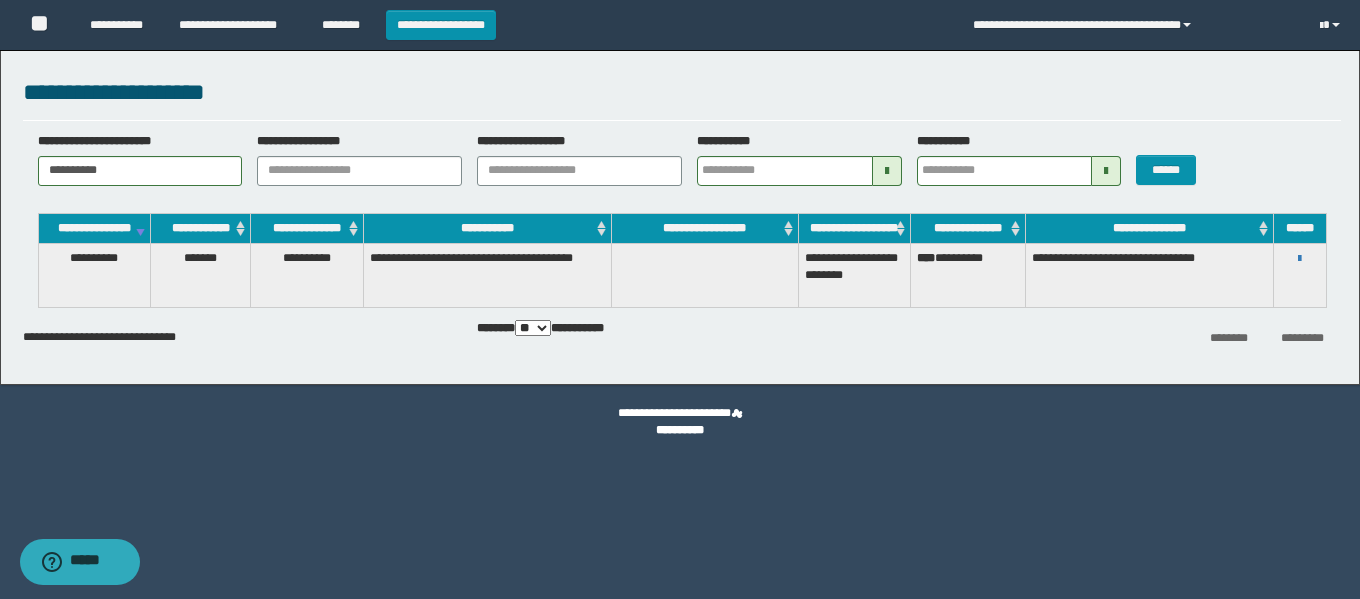 click on "**********" at bounding box center (1300, 258) 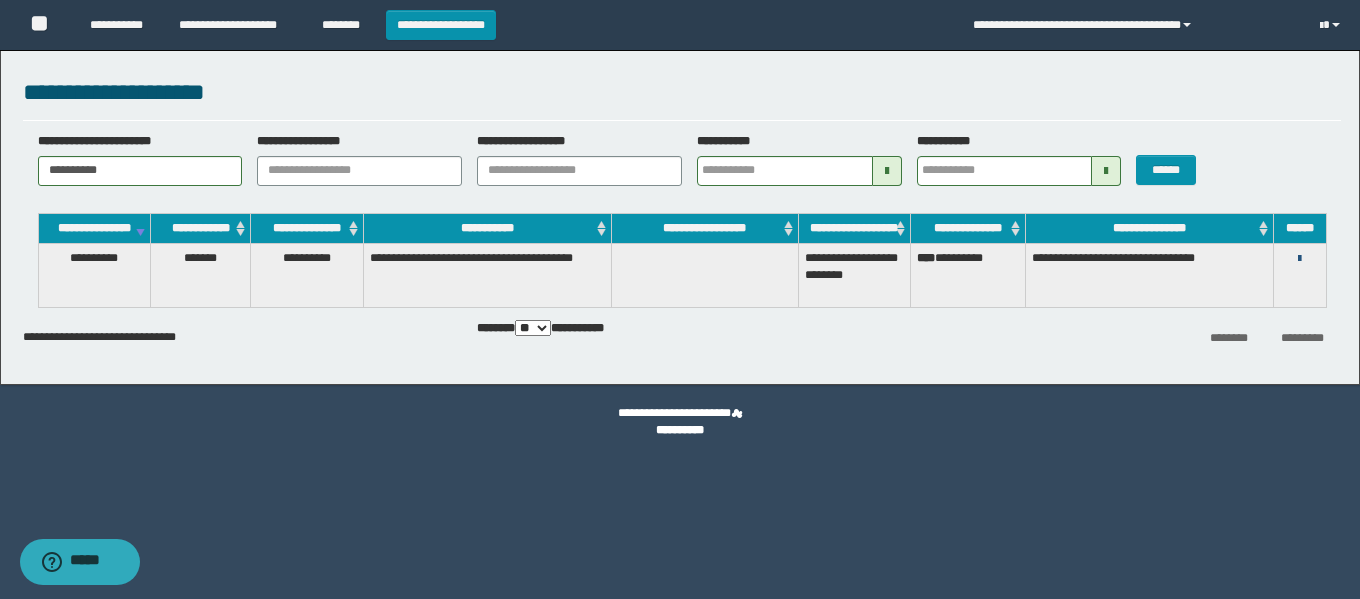 click at bounding box center (1299, 259) 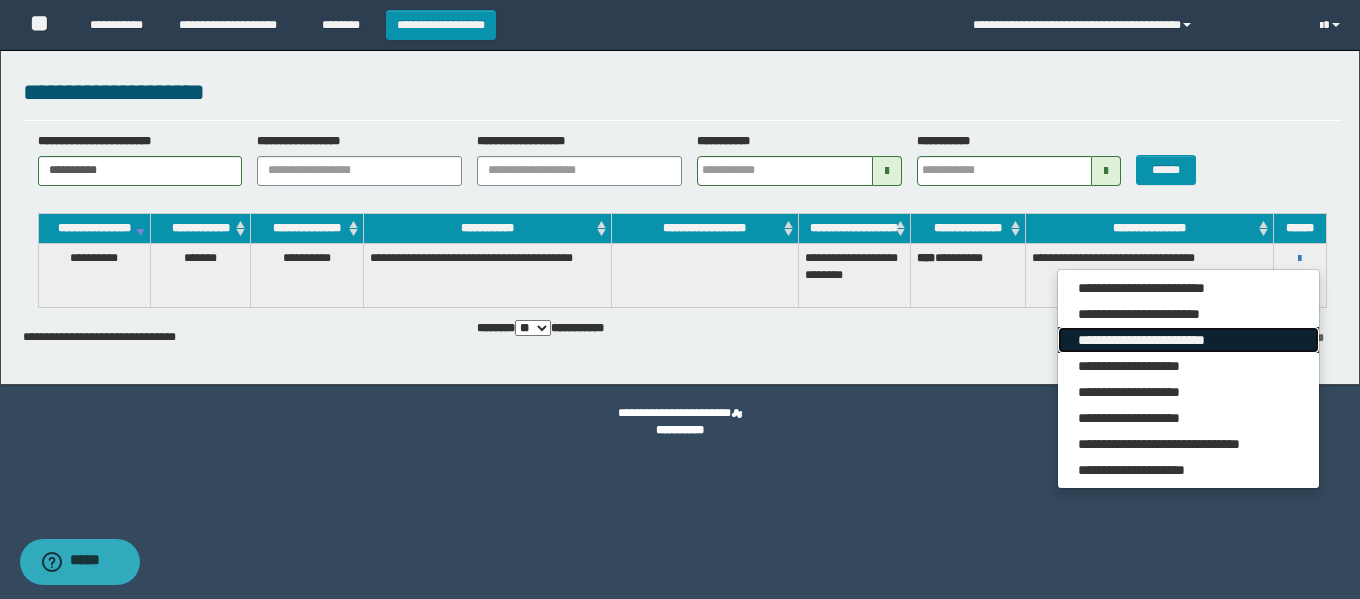 click on "**********" at bounding box center [1188, 340] 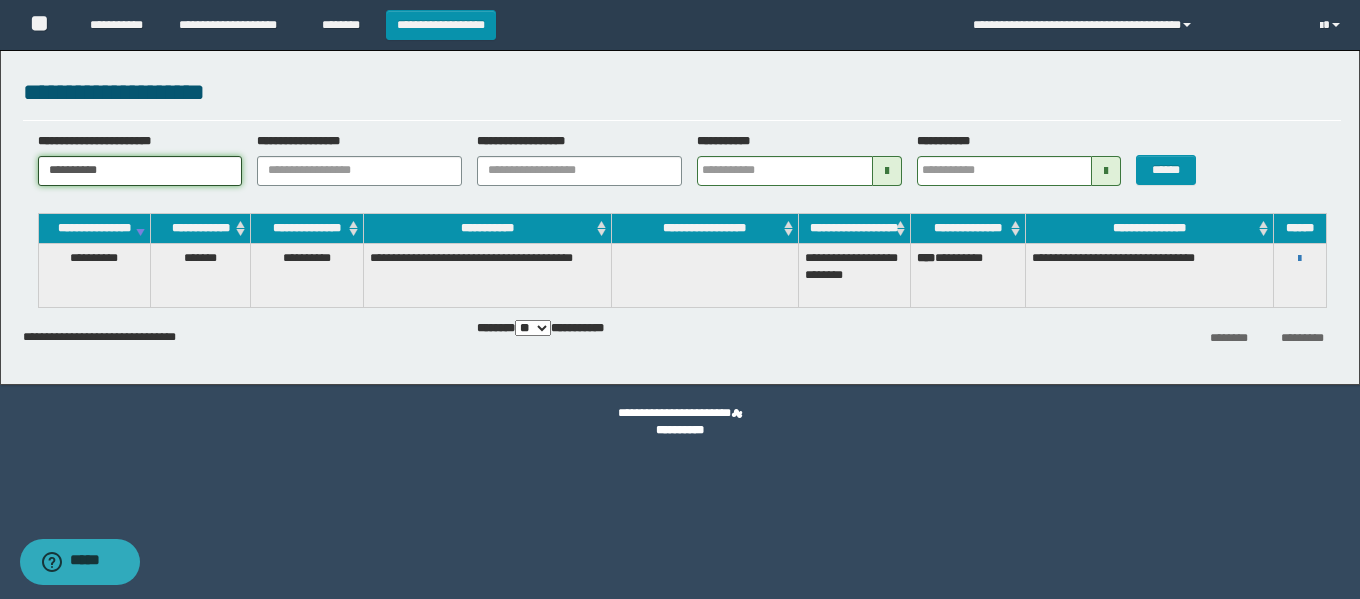 drag, startPoint x: 127, startPoint y: 174, endPoint x: 0, endPoint y: 153, distance: 128.72452 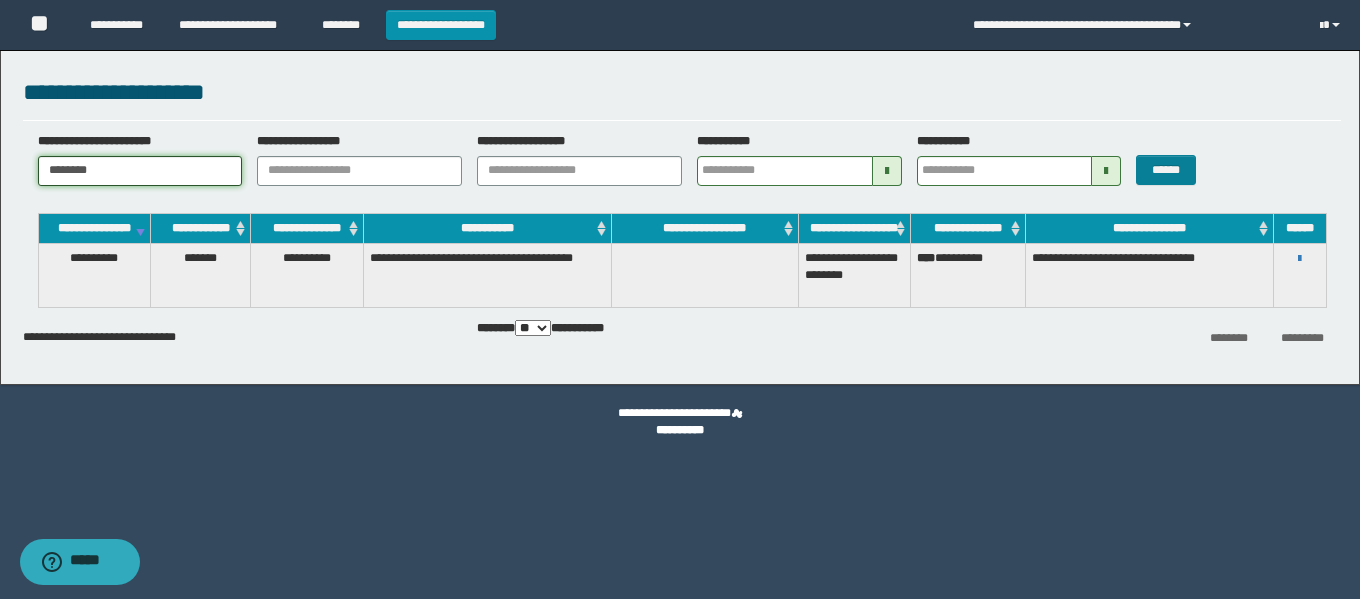 type on "********" 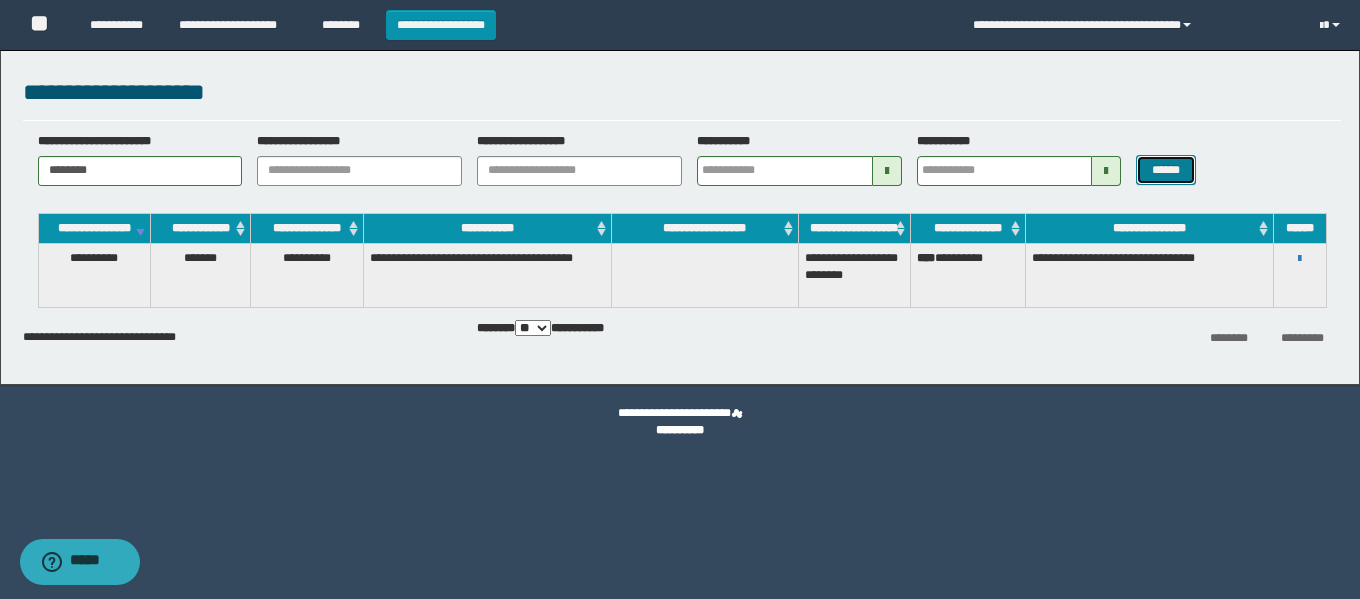 click on "******" at bounding box center [1165, 170] 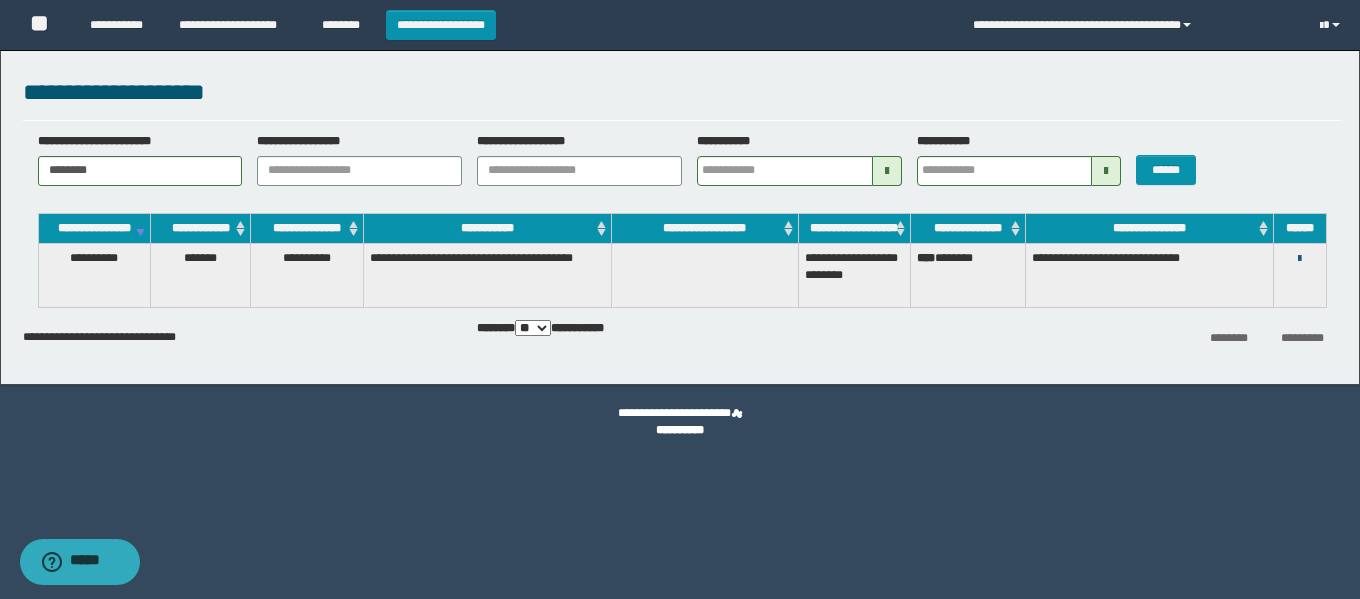 click at bounding box center [1299, 259] 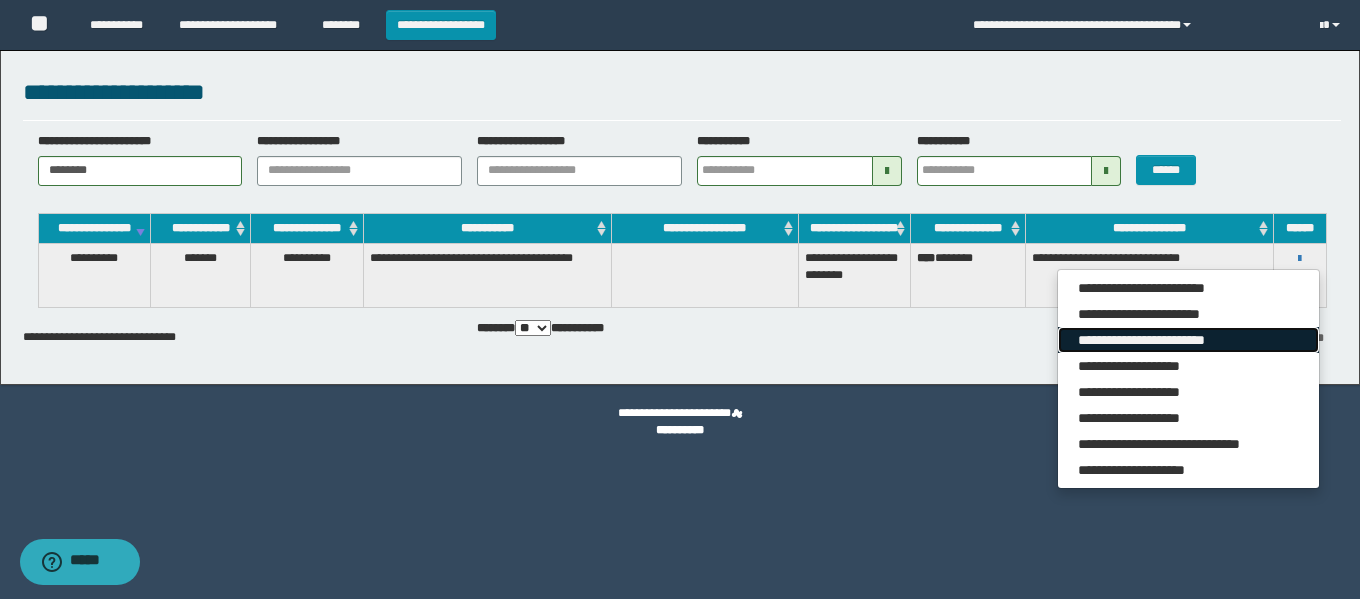 click on "**********" at bounding box center (1188, 340) 